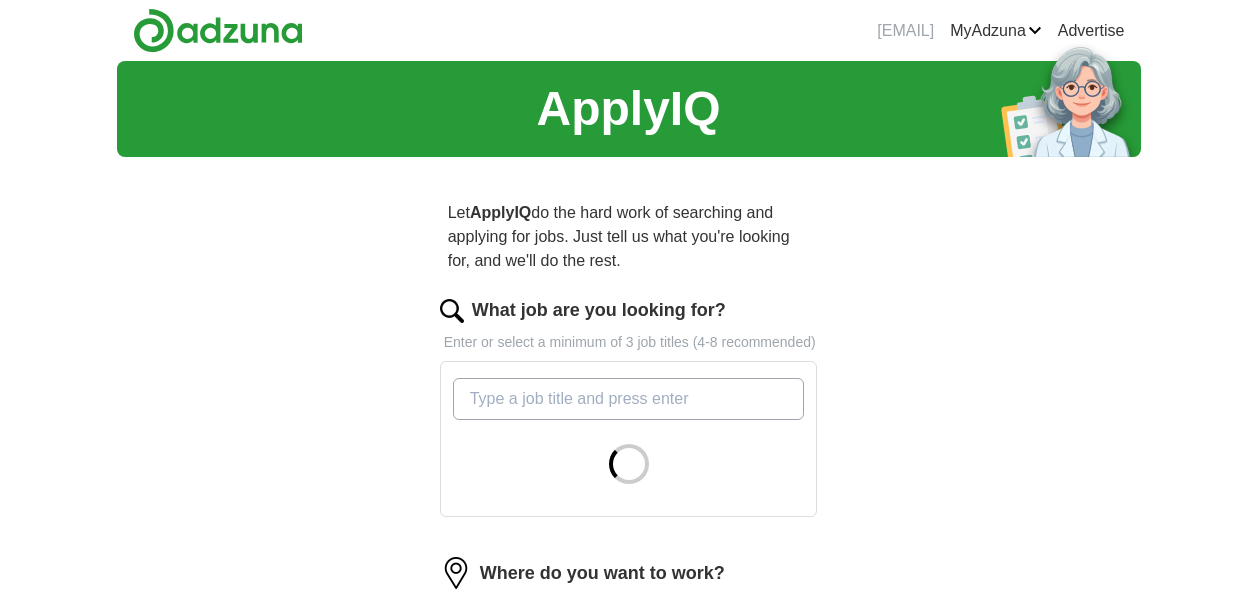 scroll, scrollTop: 0, scrollLeft: 0, axis: both 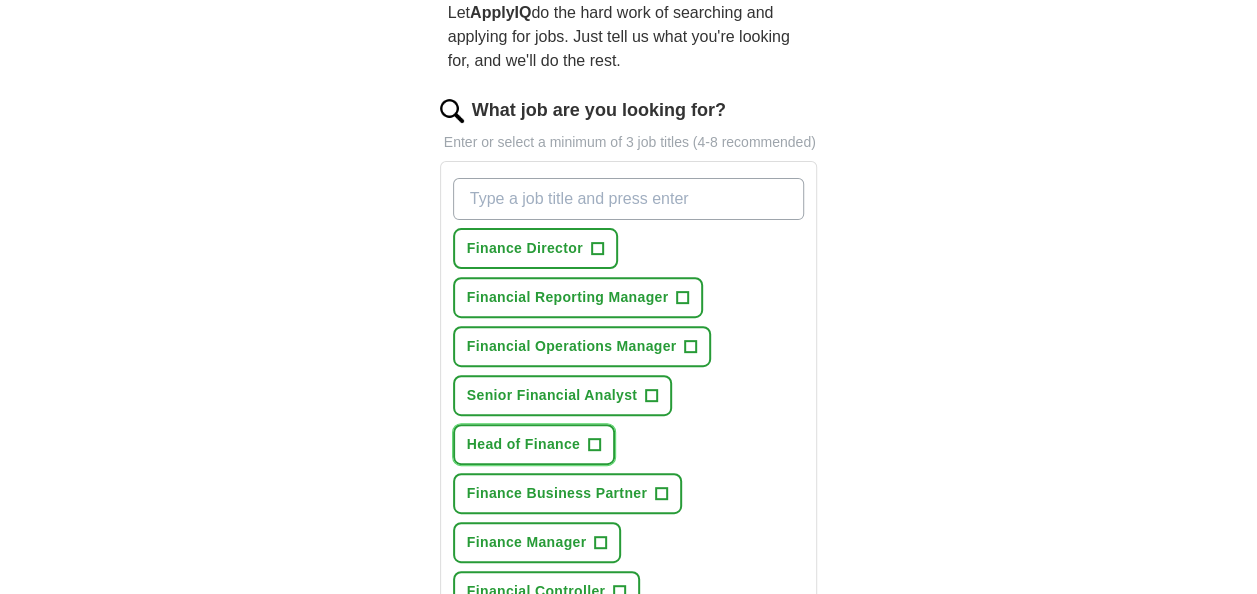 click on "+" at bounding box center (595, 445) 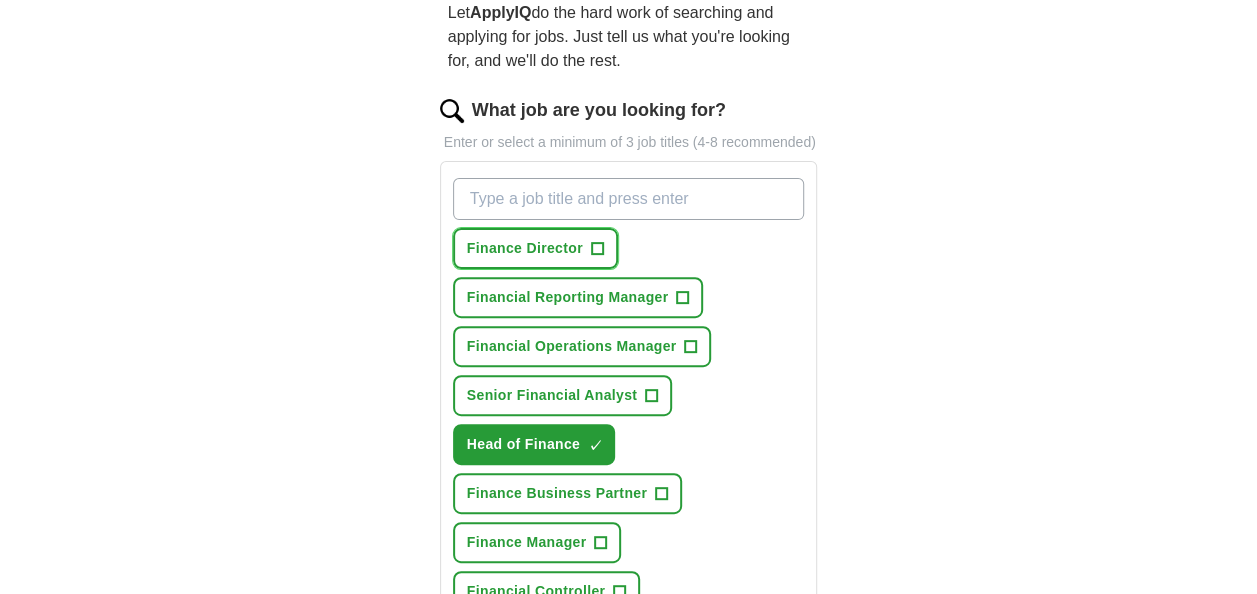 click on "+" at bounding box center [597, 249] 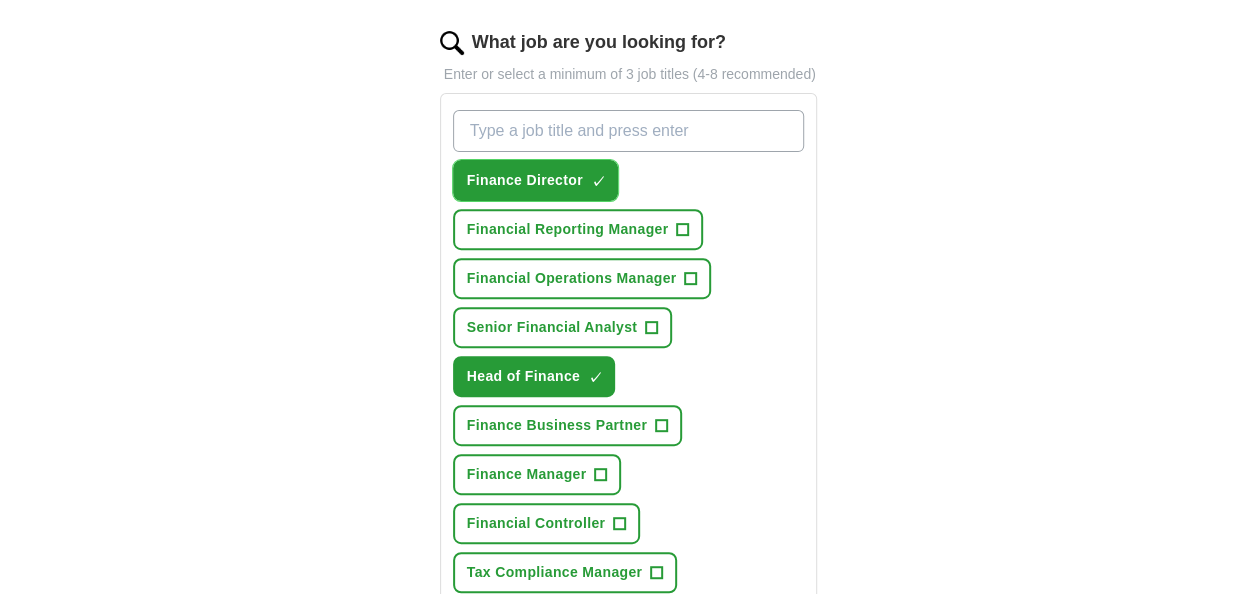 scroll, scrollTop: 300, scrollLeft: 0, axis: vertical 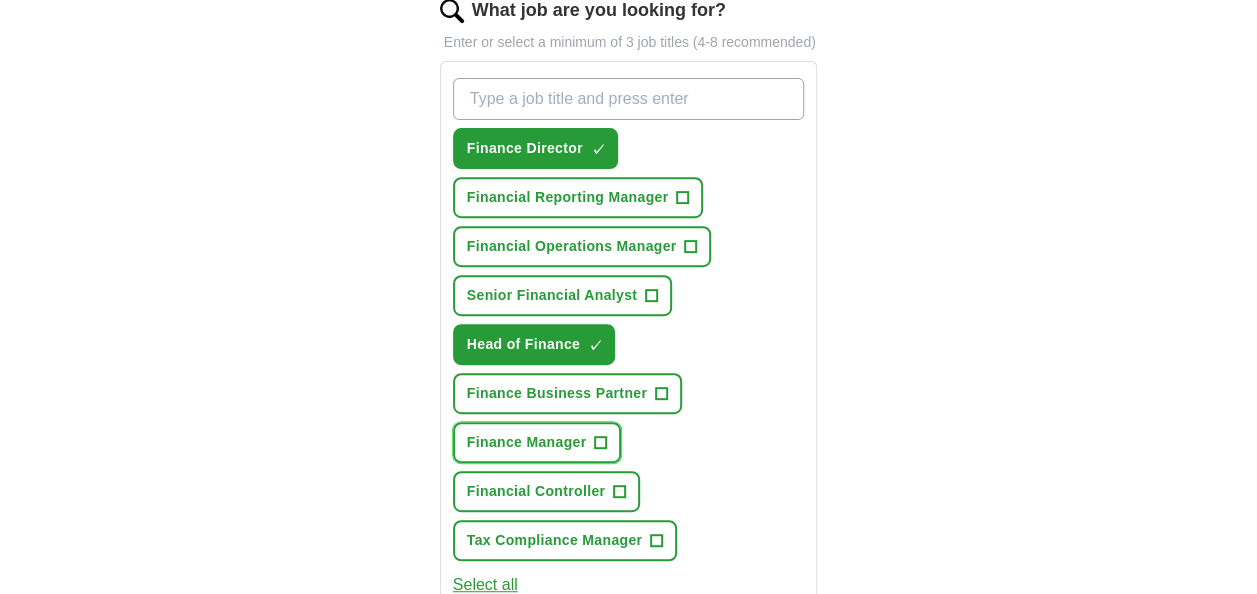 click on "+" at bounding box center (601, 443) 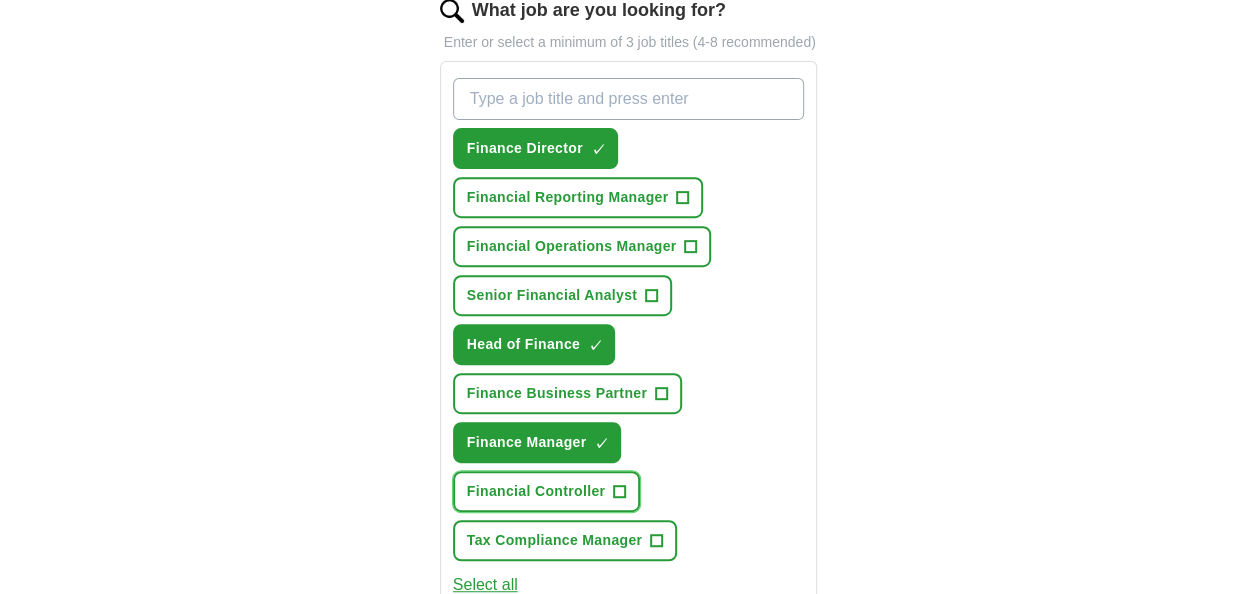 click on "+" at bounding box center (620, 492) 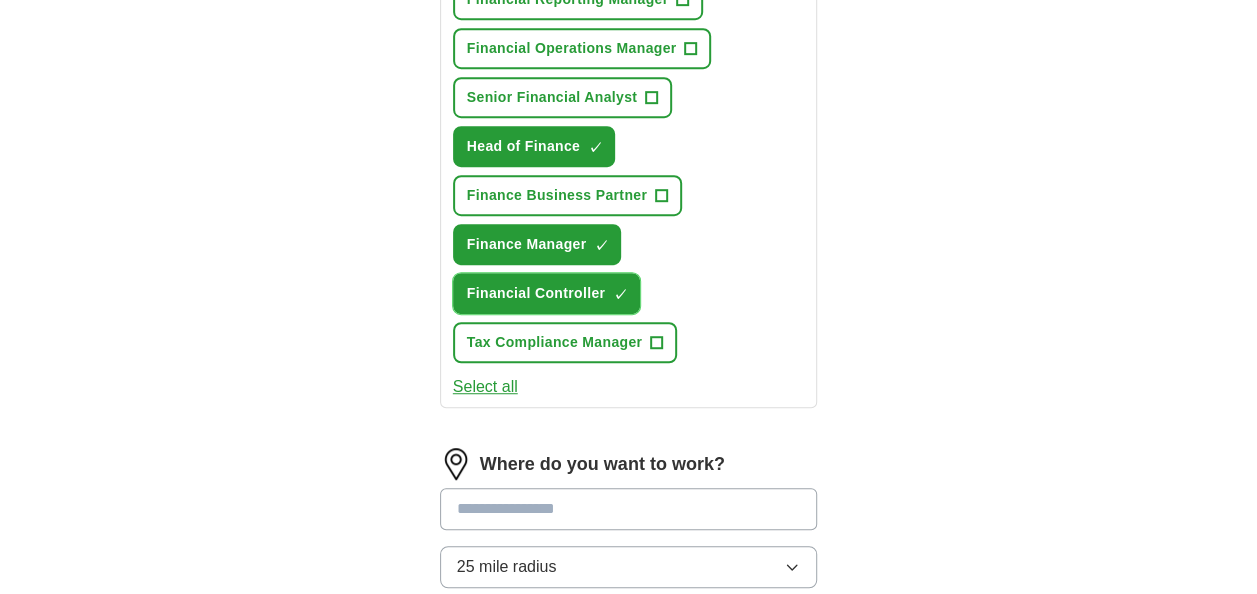 scroll, scrollTop: 500, scrollLeft: 0, axis: vertical 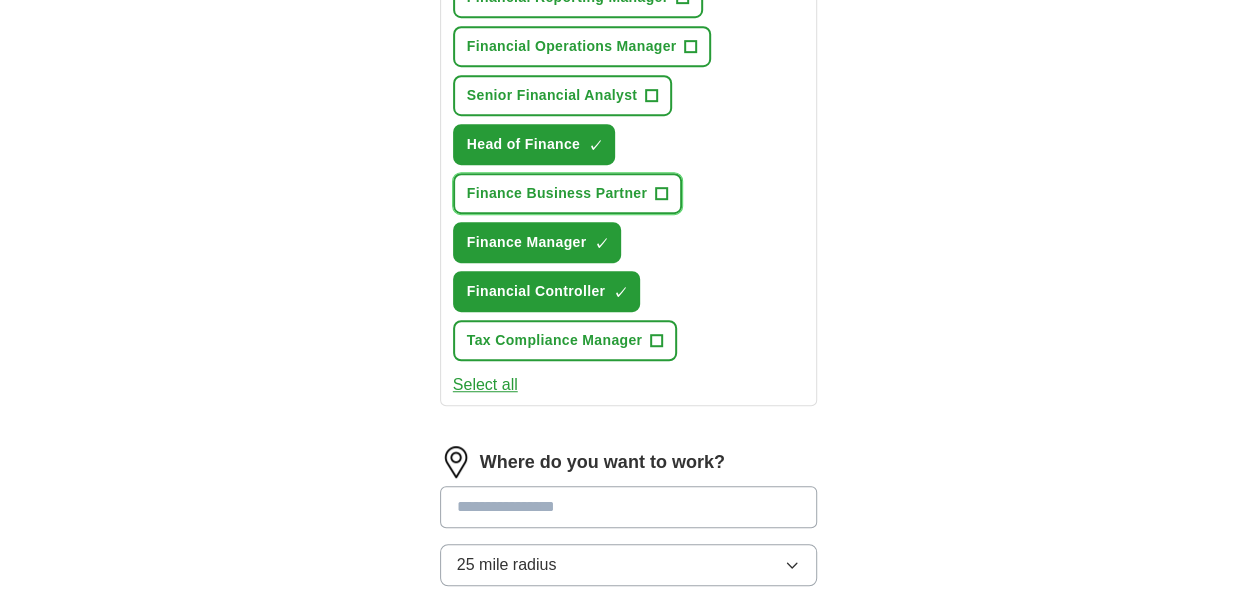 click on "+" at bounding box center [662, 194] 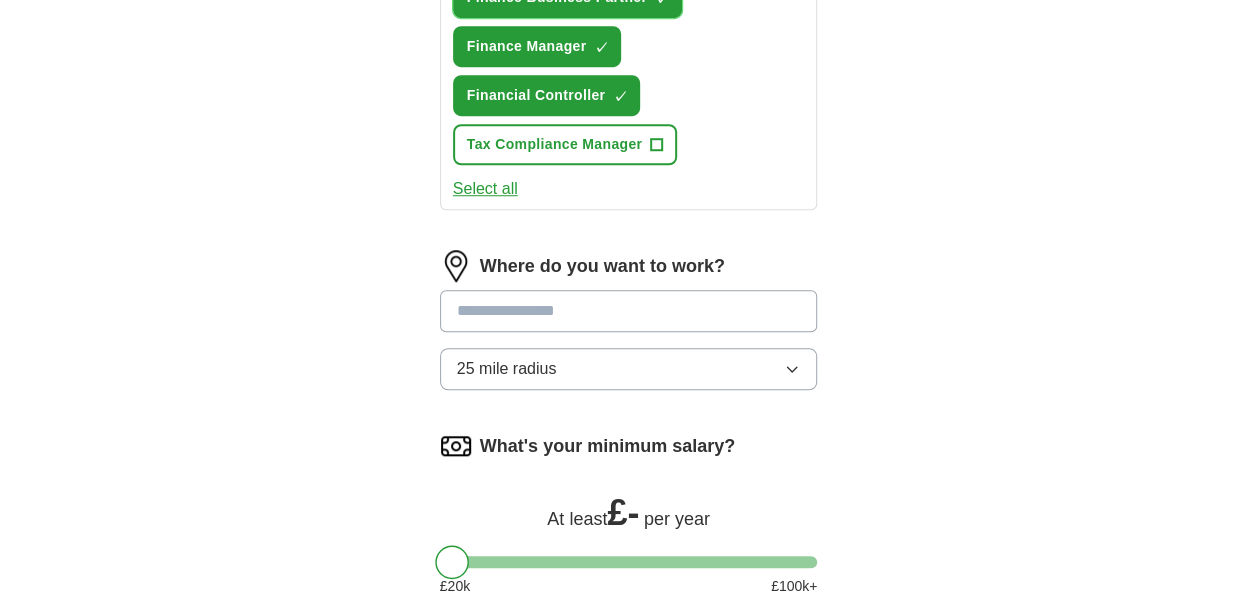 scroll, scrollTop: 700, scrollLeft: 0, axis: vertical 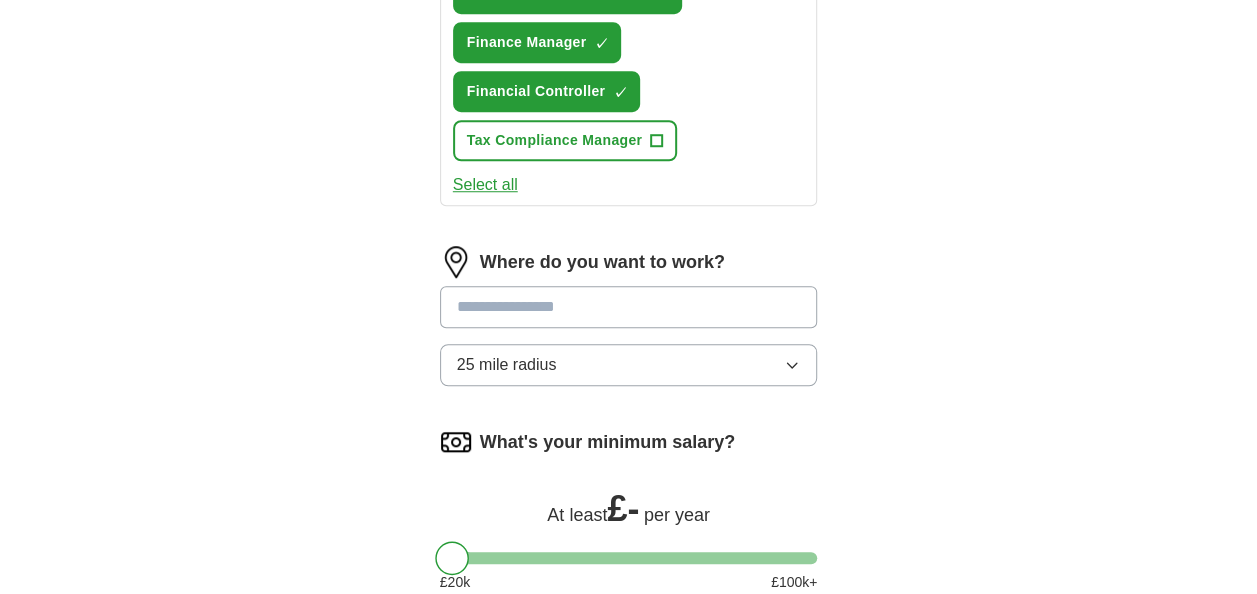 click at bounding box center (629, 307) 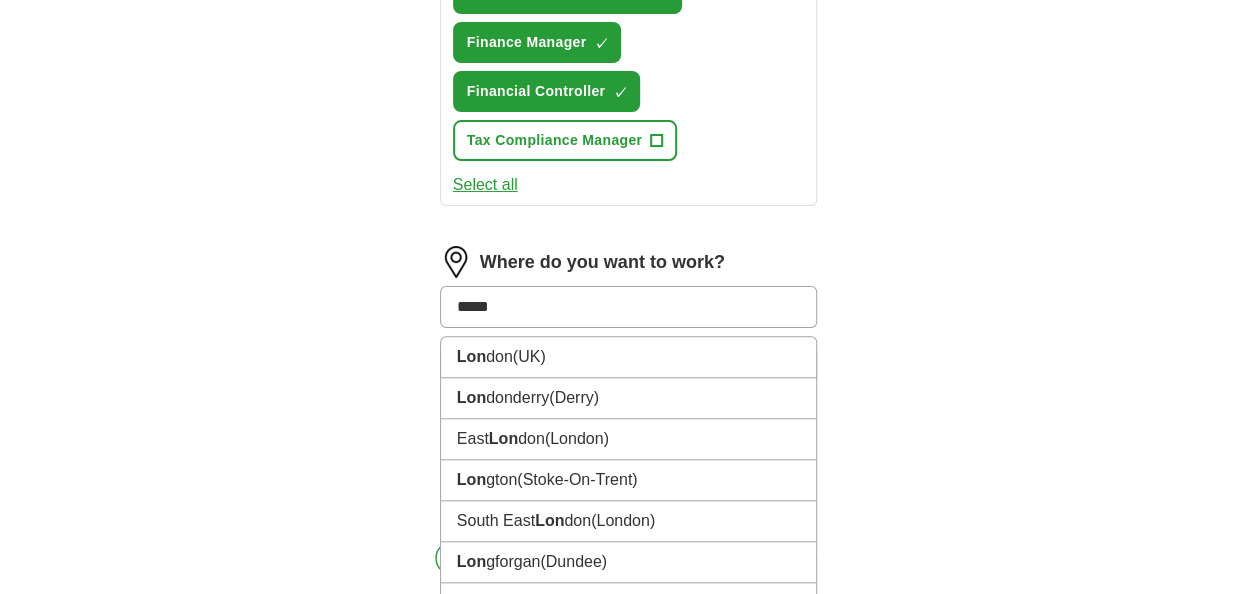 type on "******" 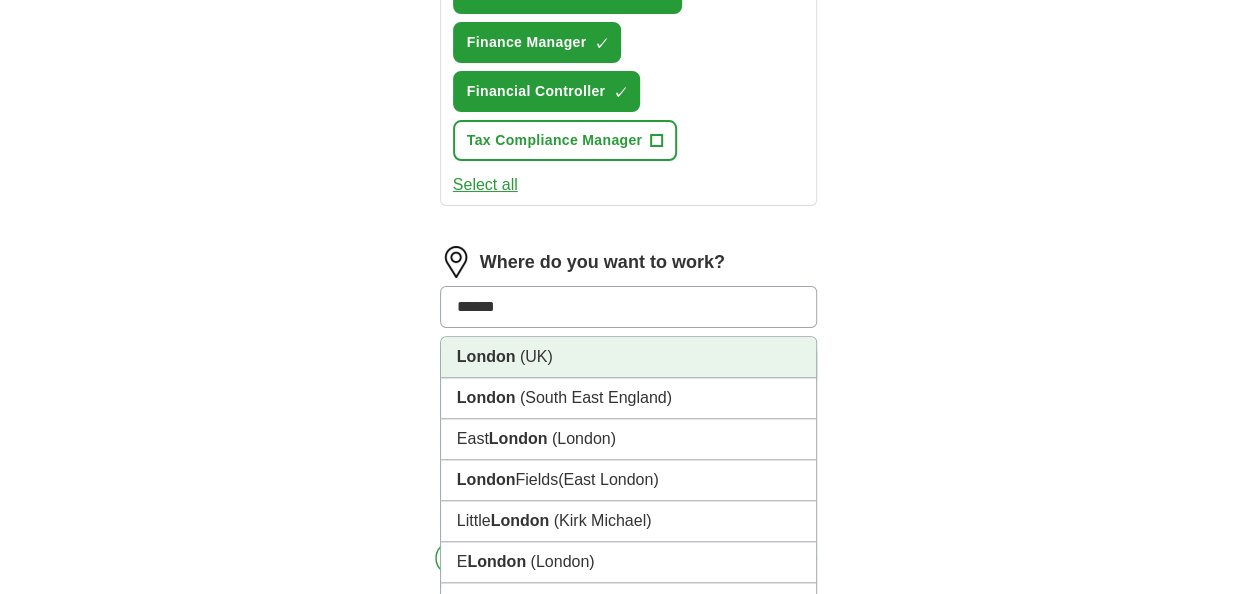 click on "[CITY], [COUNTRY]" at bounding box center (629, 357) 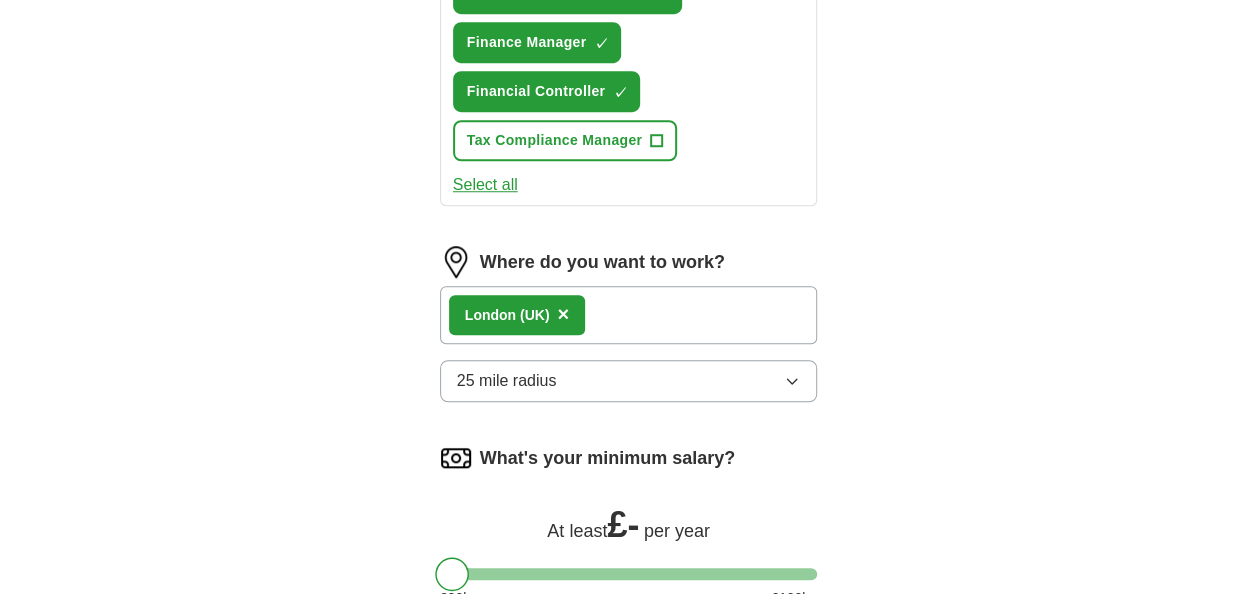 scroll, scrollTop: 800, scrollLeft: 0, axis: vertical 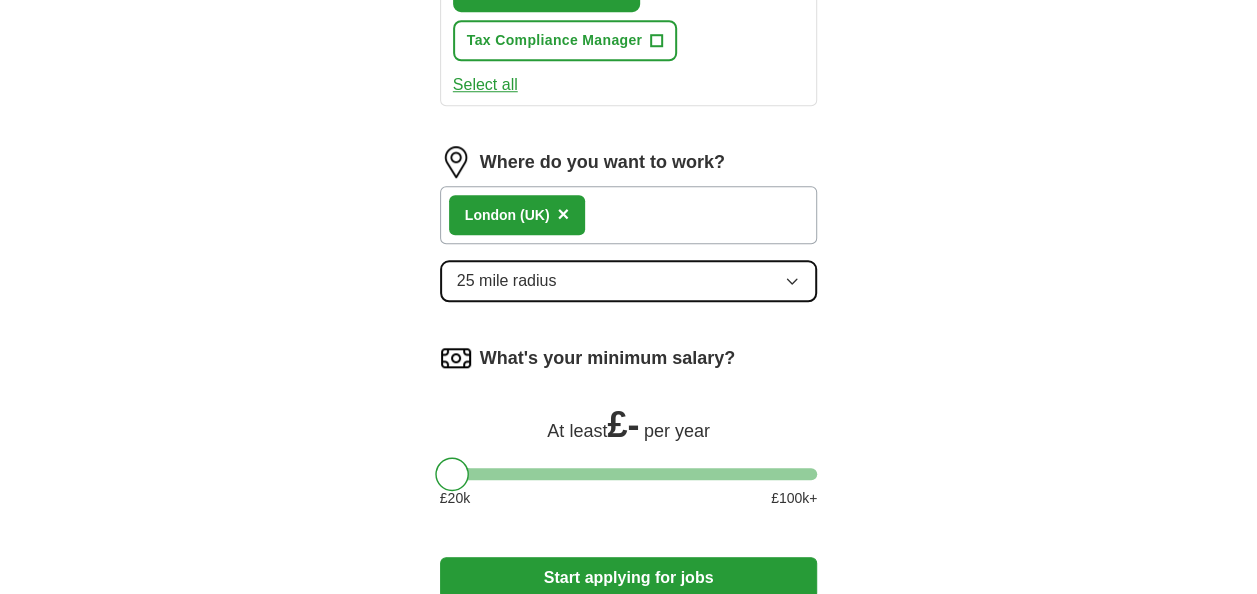 click 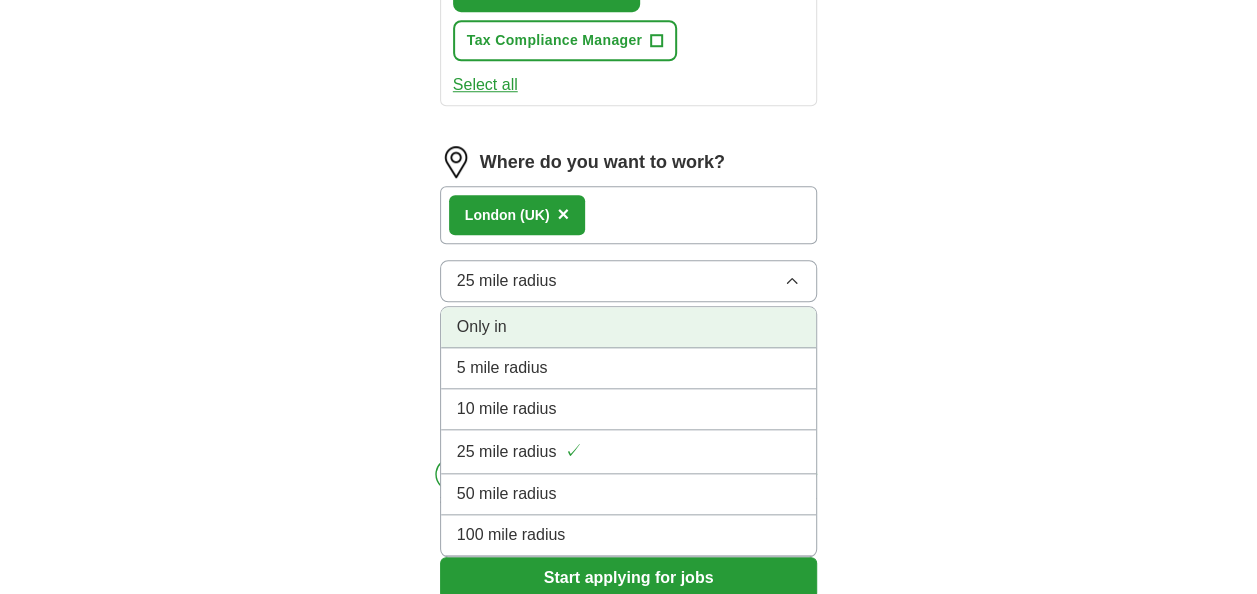 click on "Only in" at bounding box center (629, 327) 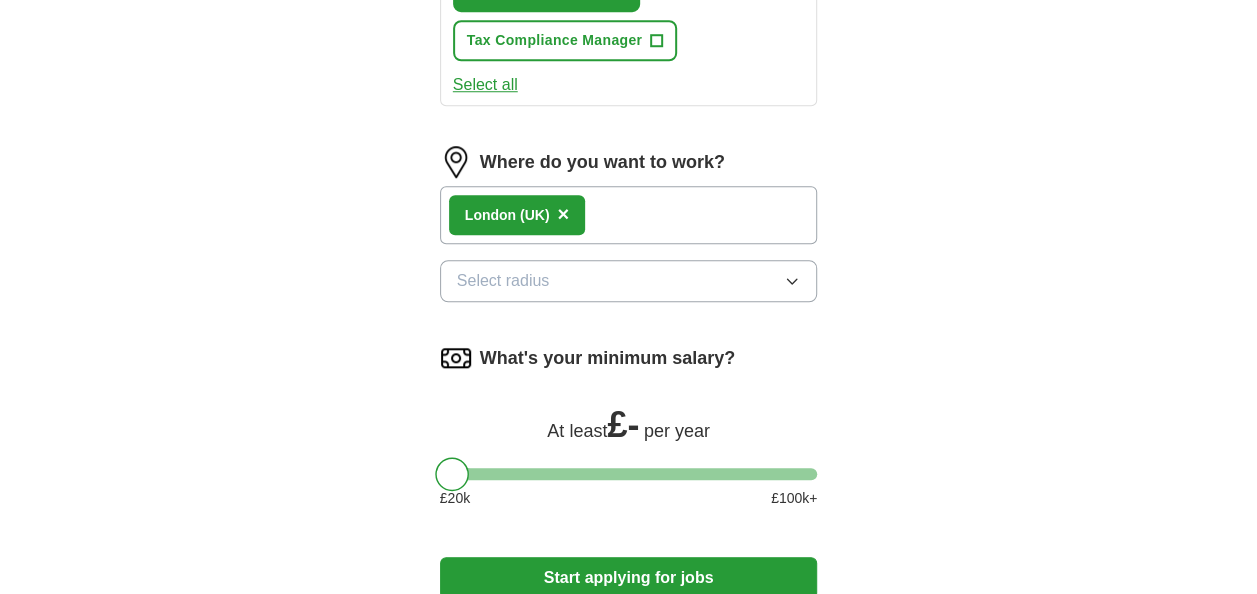 scroll, scrollTop: 900, scrollLeft: 0, axis: vertical 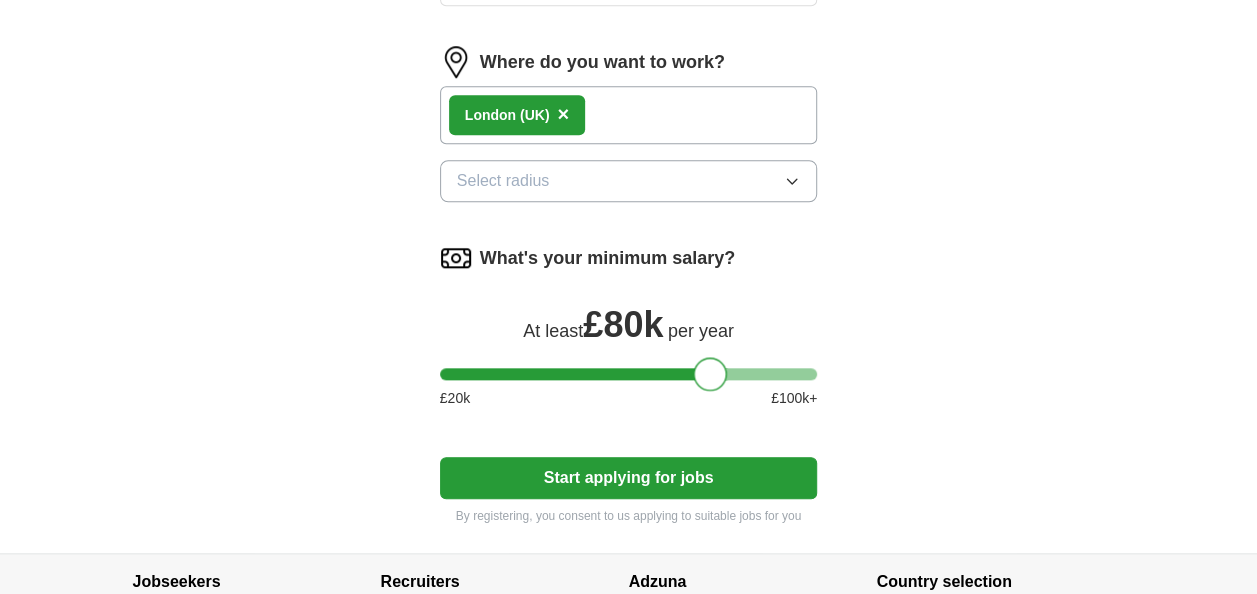 drag, startPoint x: 452, startPoint y: 369, endPoint x: 710, endPoint y: 377, distance: 258.124 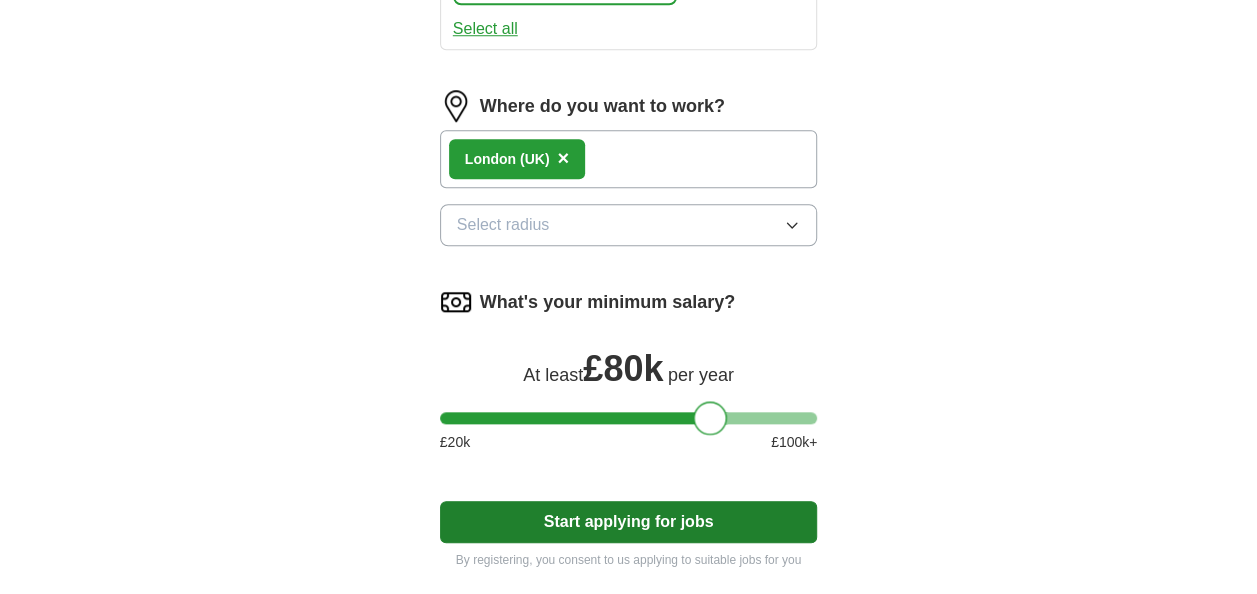 scroll, scrollTop: 900, scrollLeft: 0, axis: vertical 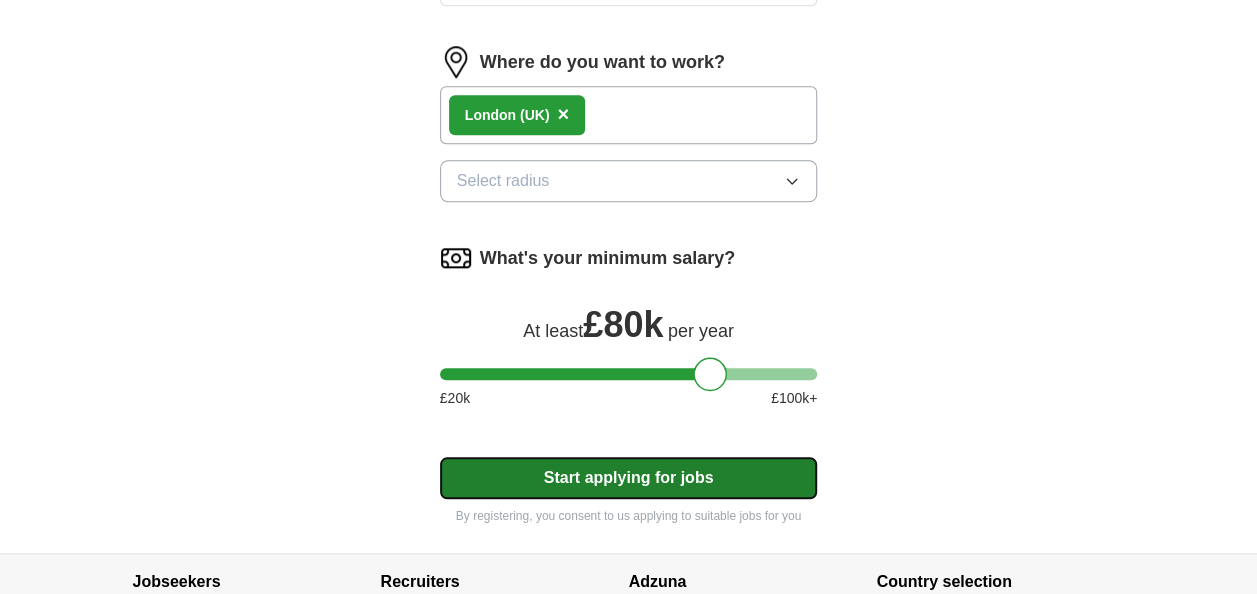 click on "Start applying for jobs" at bounding box center [629, 478] 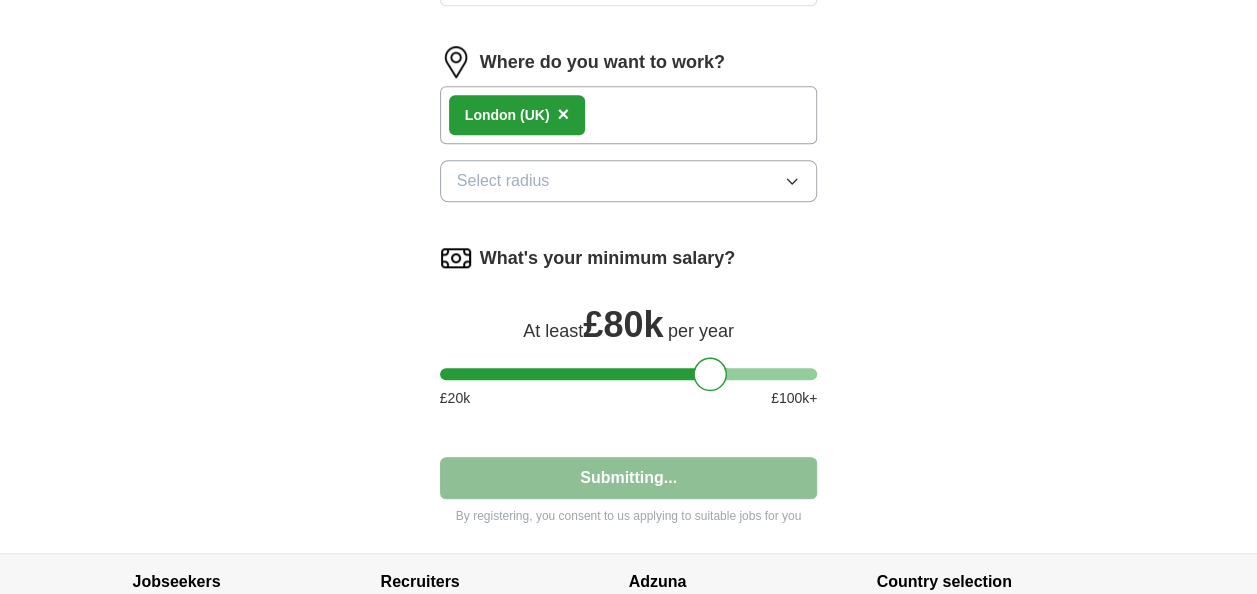 select on "**" 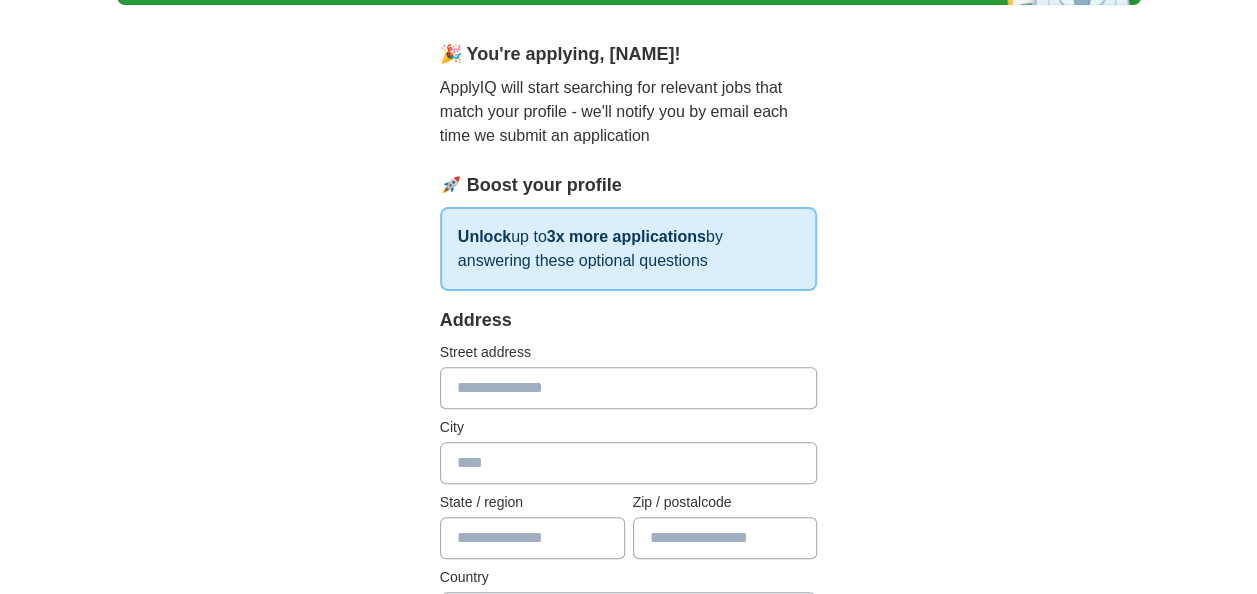 scroll, scrollTop: 200, scrollLeft: 0, axis: vertical 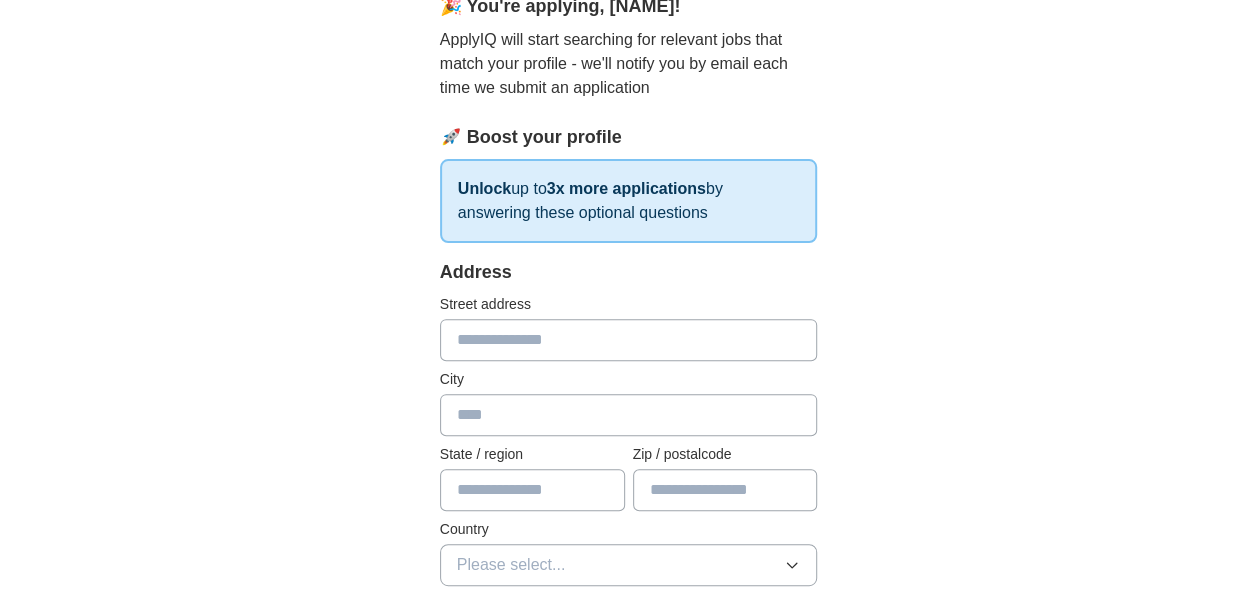 click at bounding box center [629, 340] 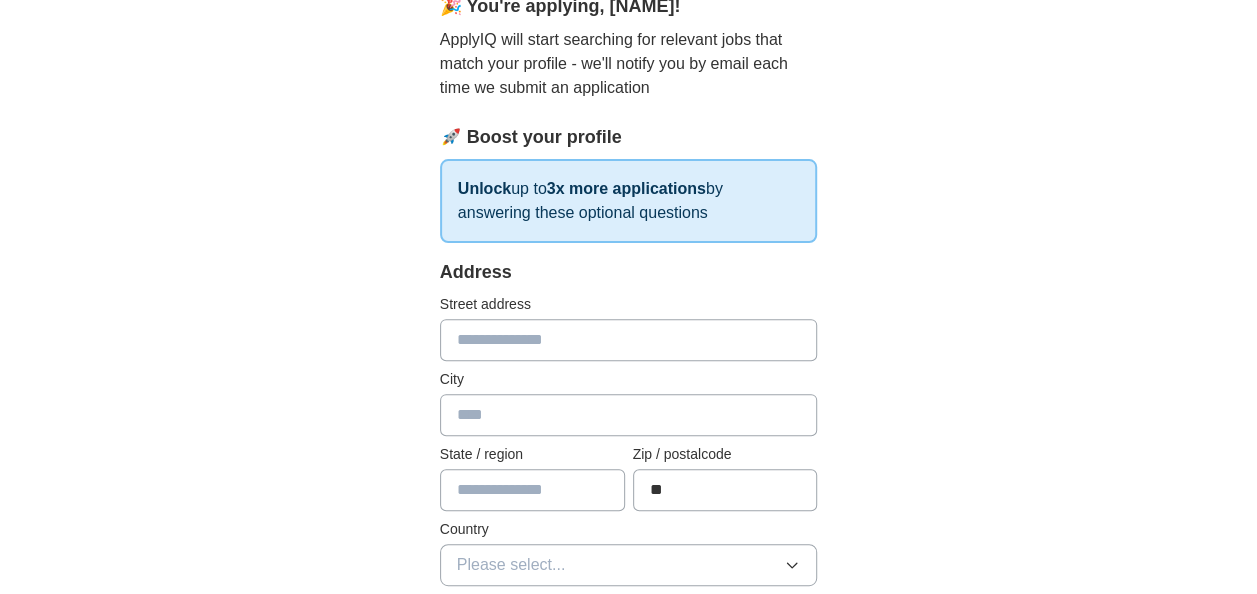 type on "*" 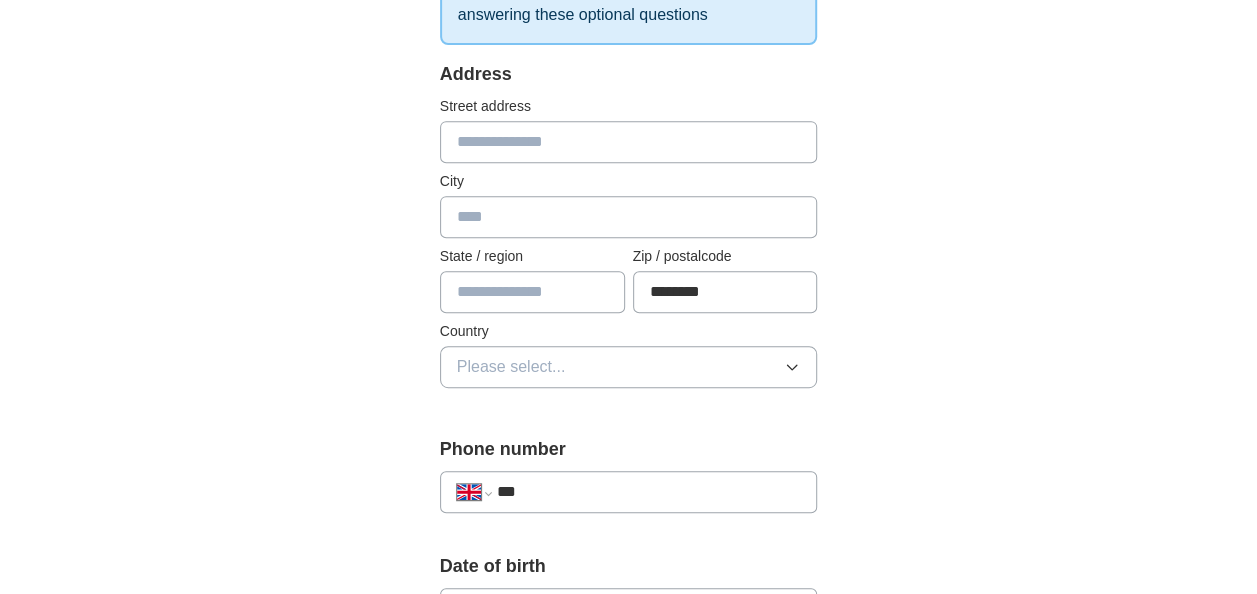 scroll, scrollTop: 400, scrollLeft: 0, axis: vertical 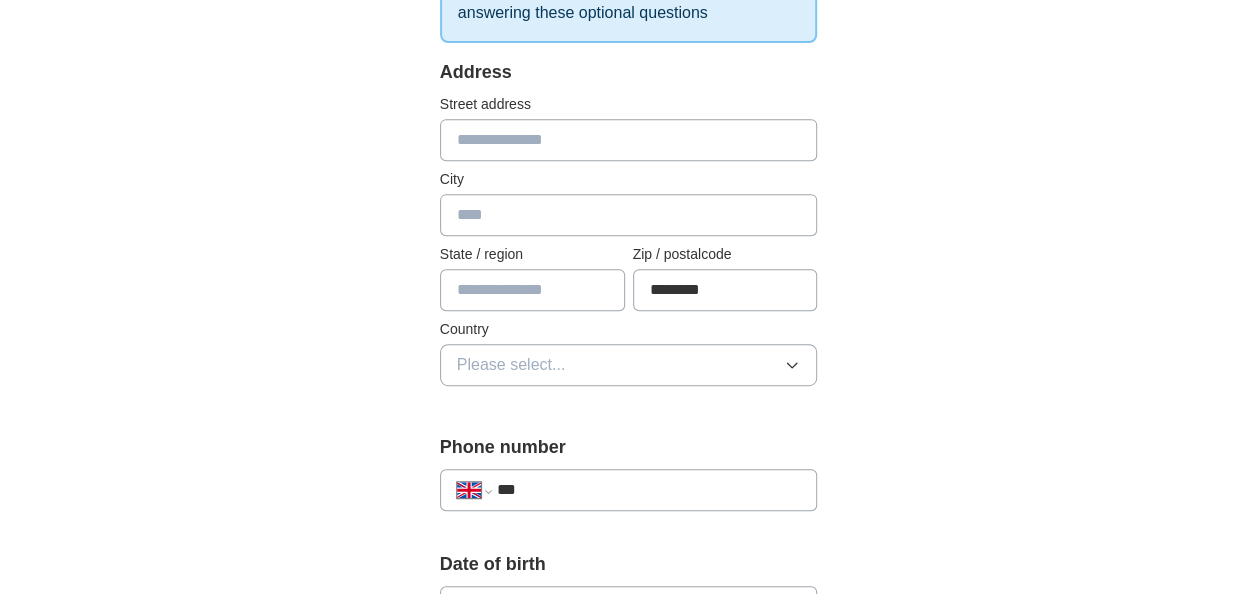 type on "********" 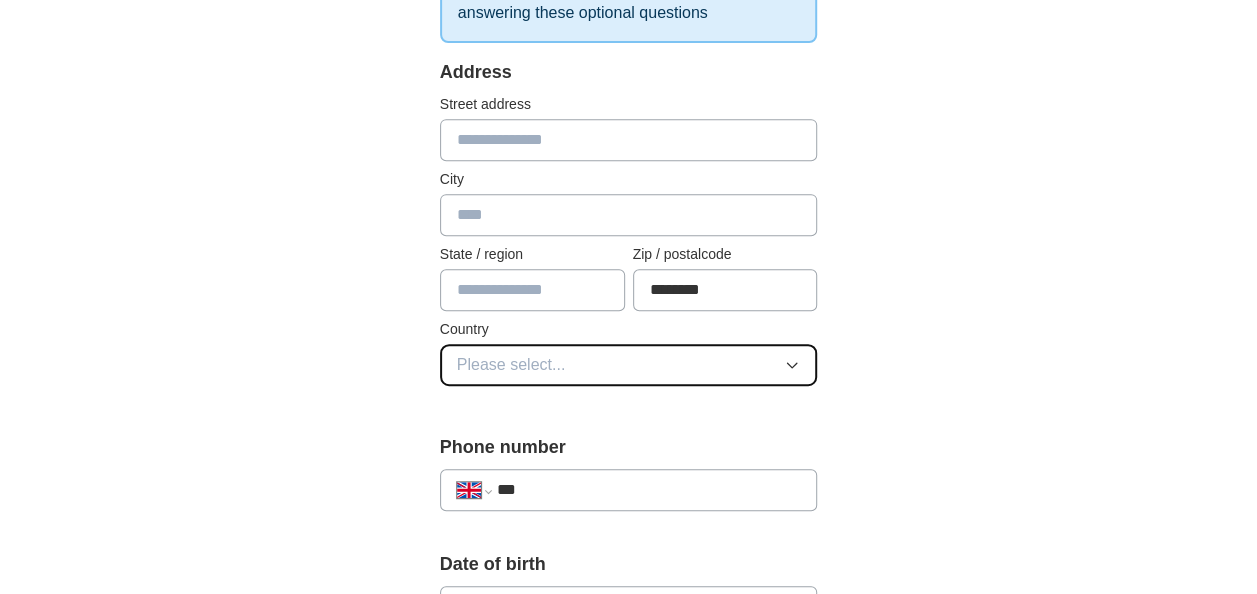 click on "Please select..." at bounding box center (629, 365) 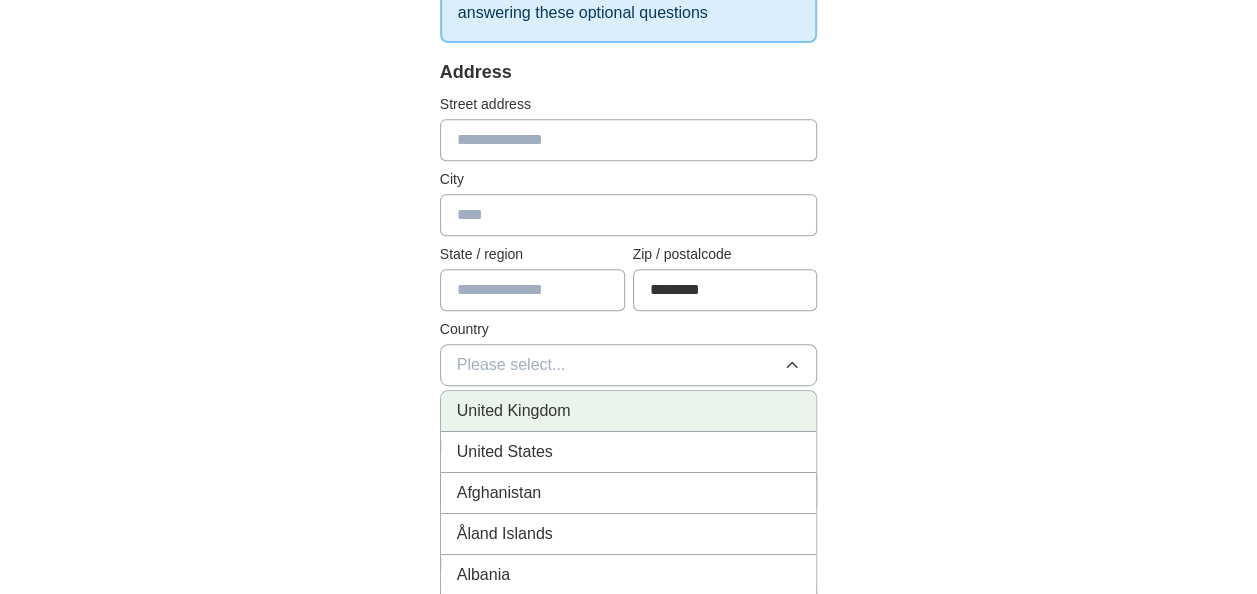 click on "United Kingdom" at bounding box center [514, 411] 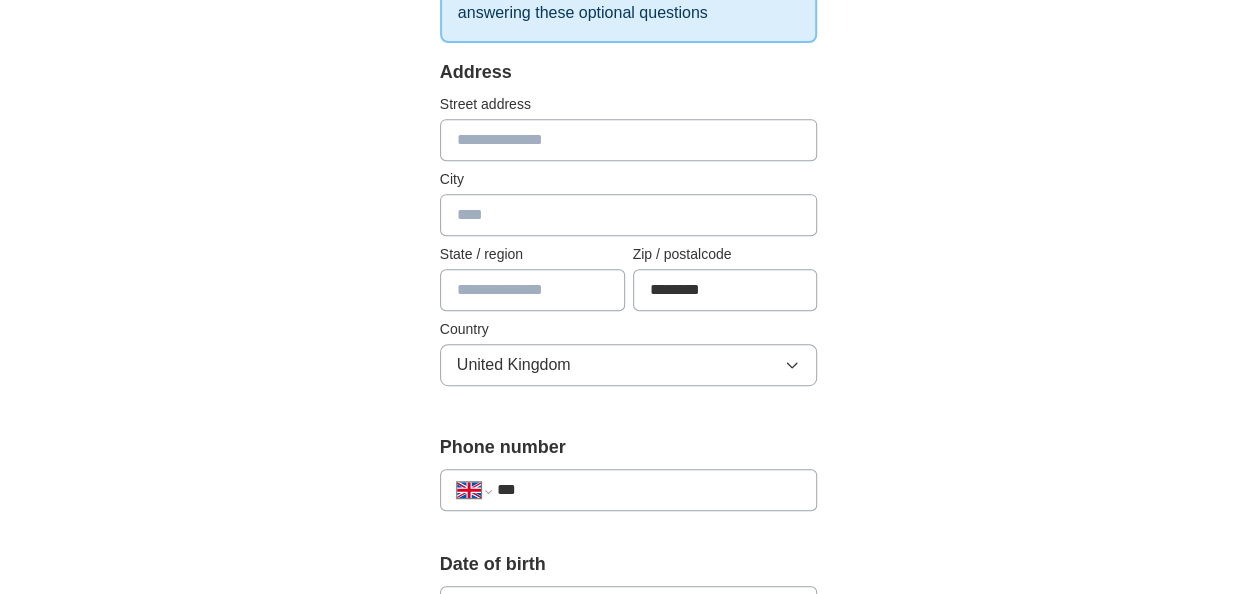 click on "***" at bounding box center (649, 490) 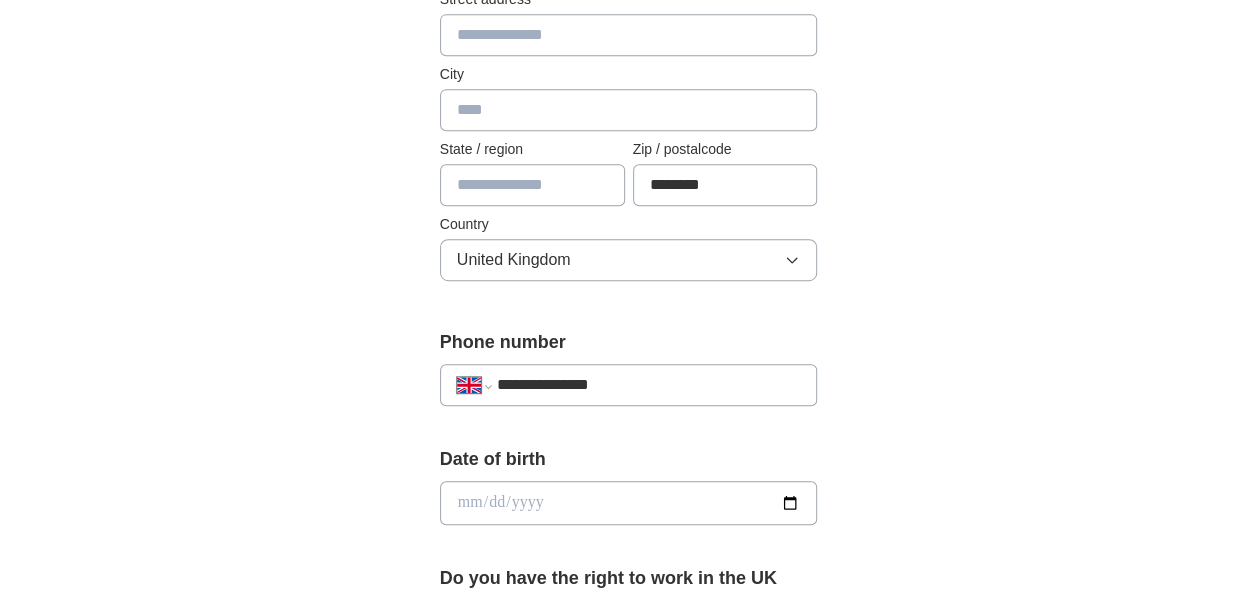 scroll, scrollTop: 400, scrollLeft: 0, axis: vertical 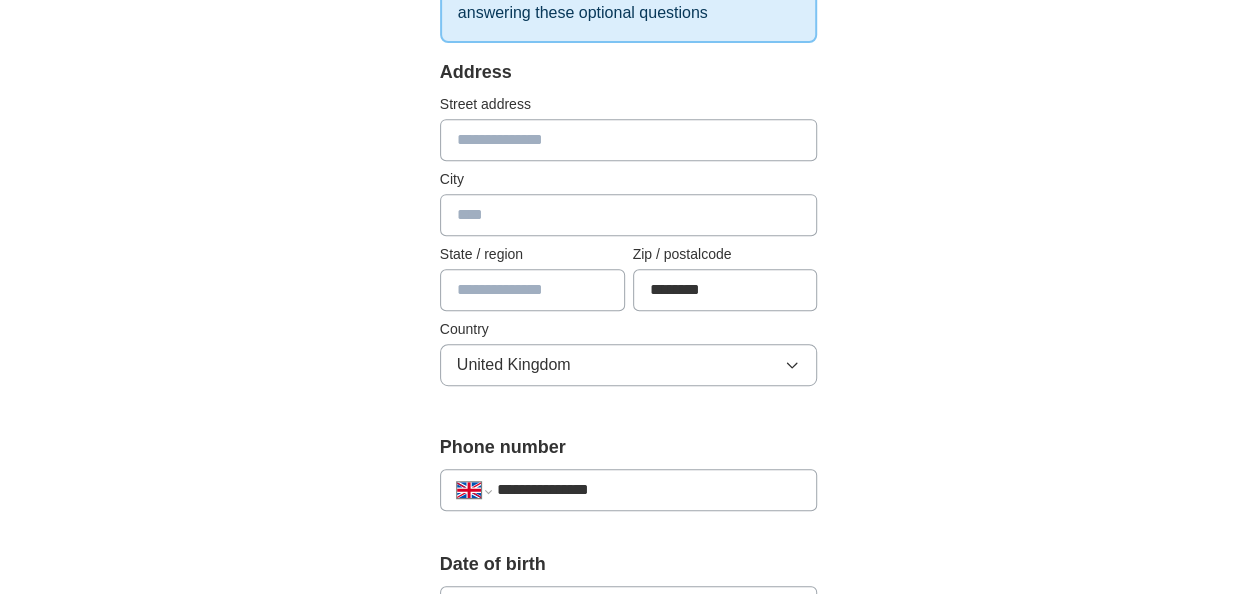 type on "**********" 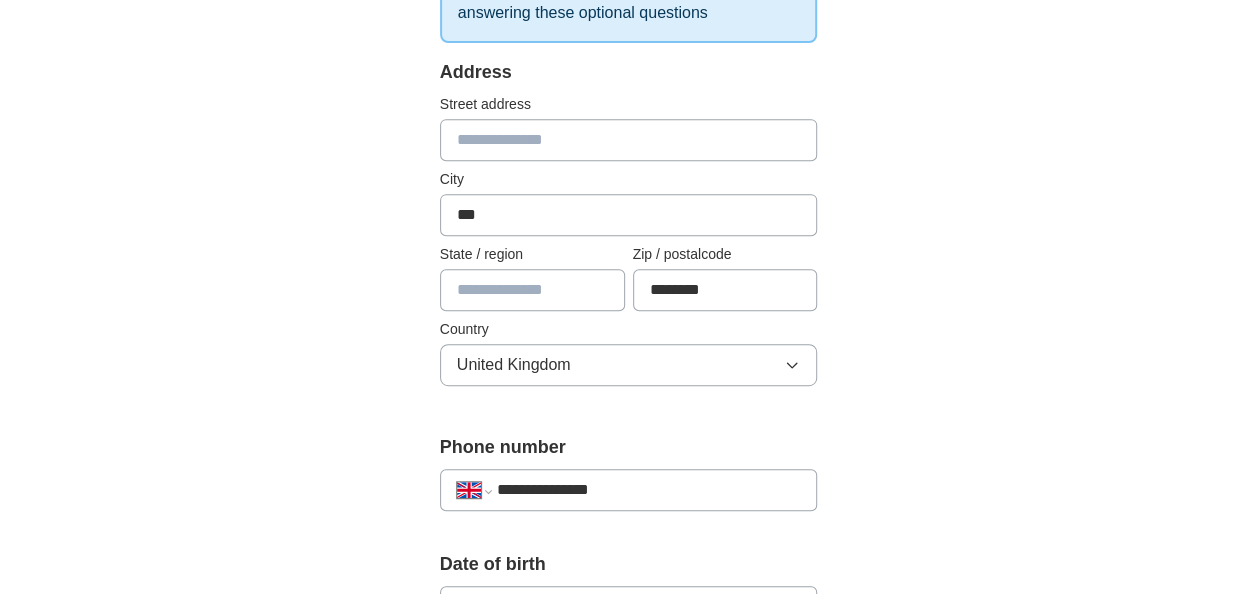 click on "Save and continue" at bounding box center [629, 1446] 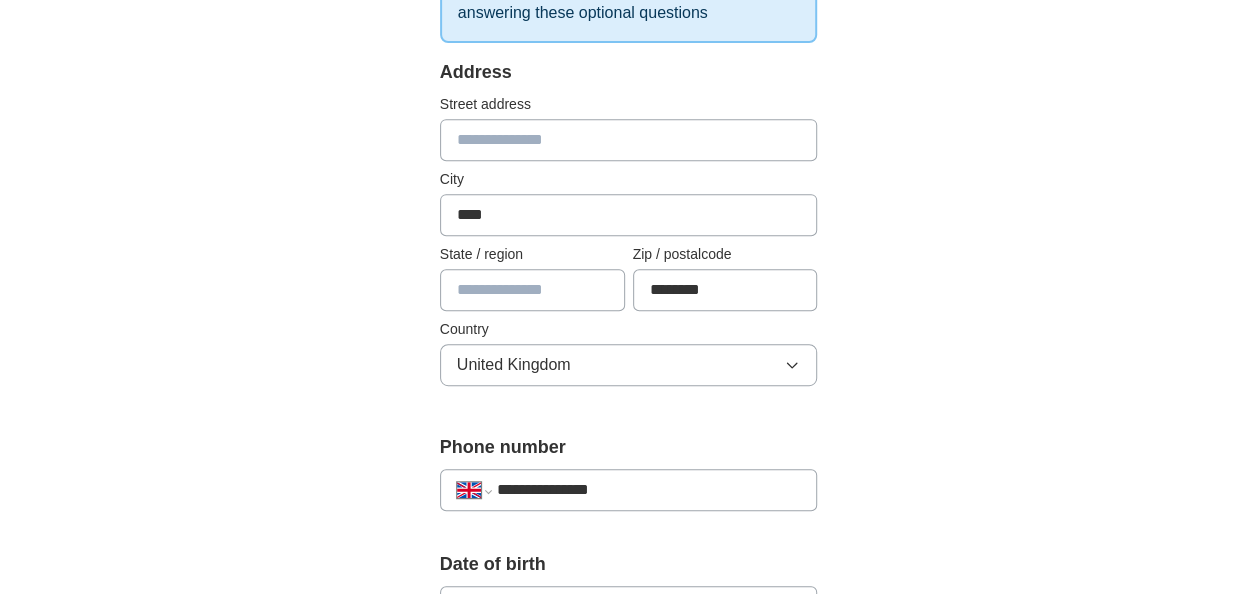 click on "****" at bounding box center (629, 215) 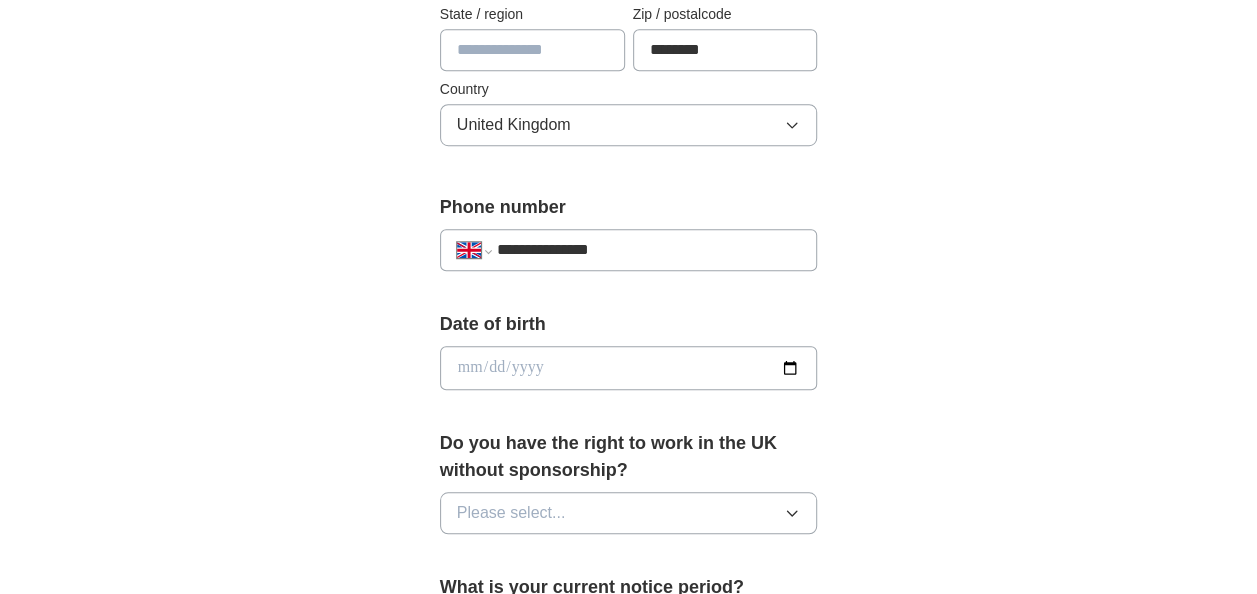 scroll, scrollTop: 700, scrollLeft: 0, axis: vertical 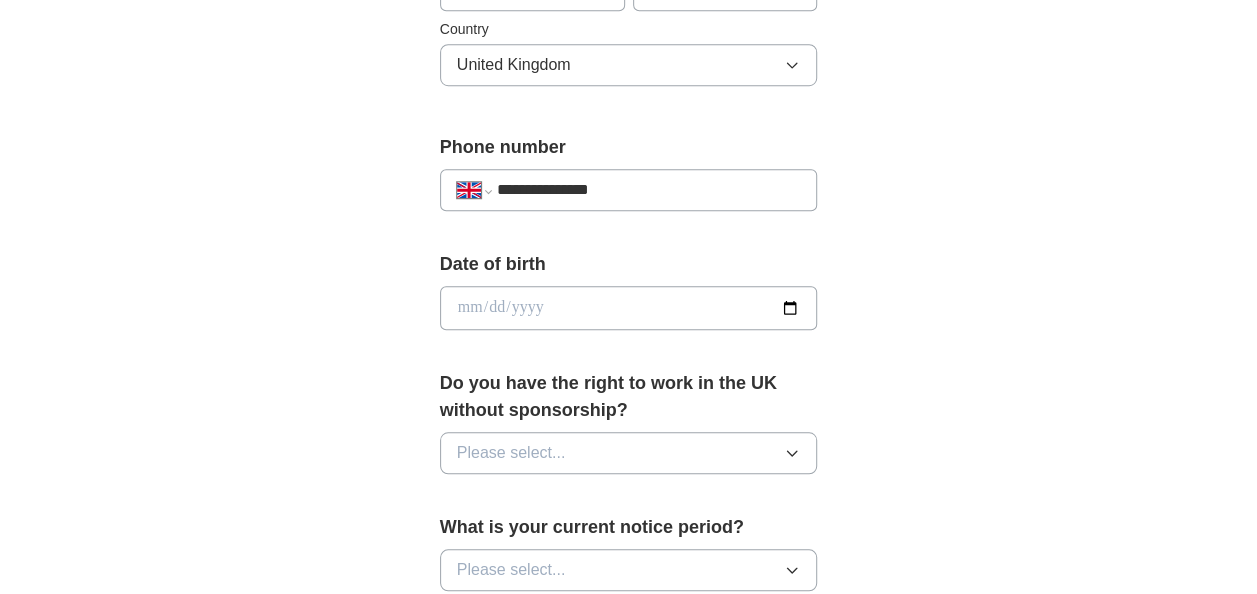 type on "******" 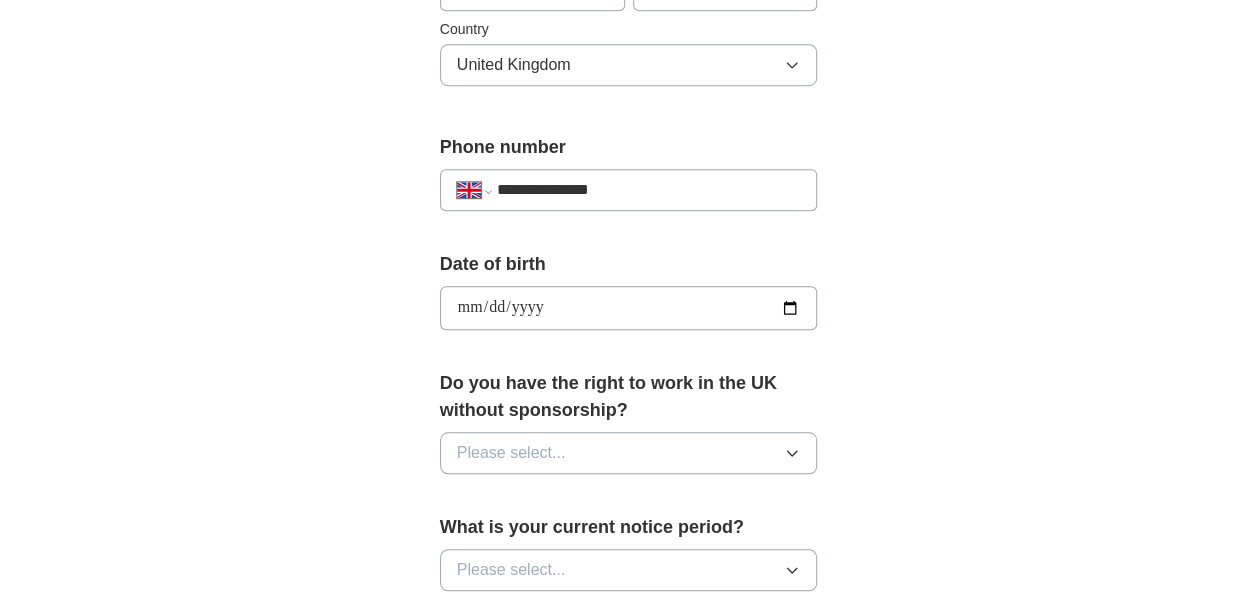 type on "**********" 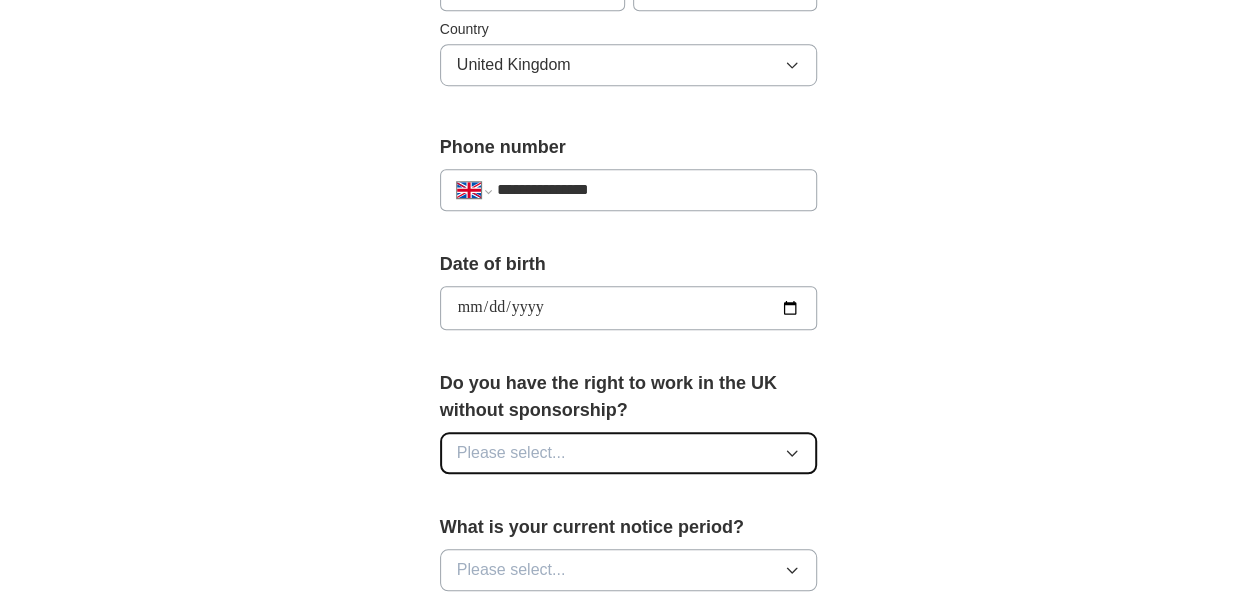 click on "Please select..." at bounding box center [629, 453] 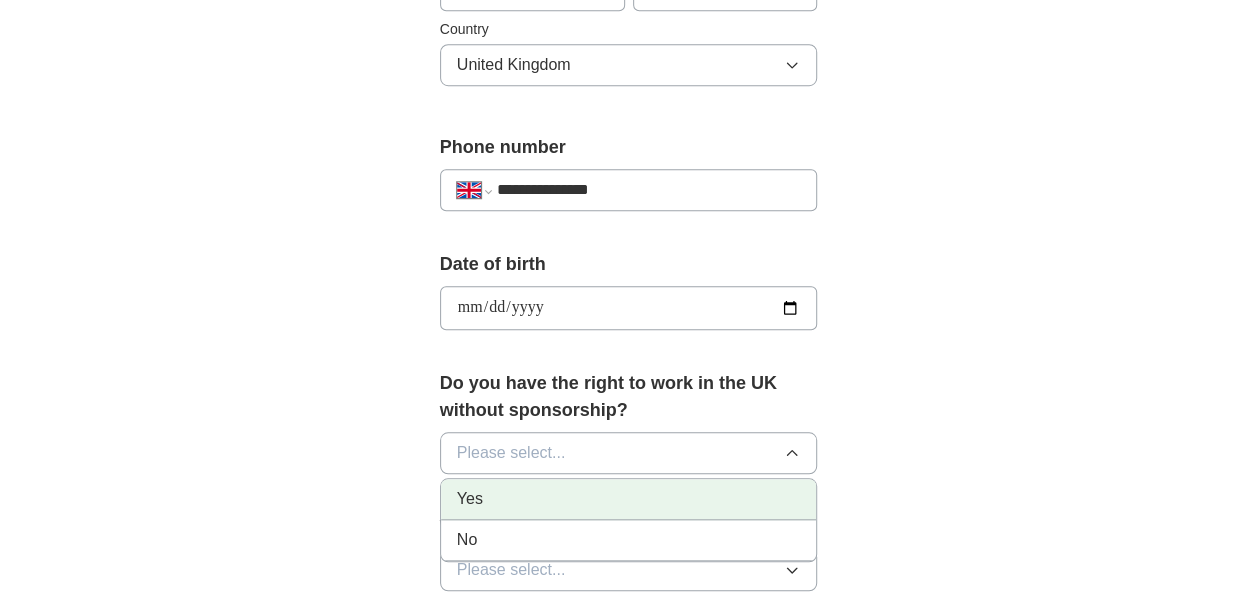 click on "Yes" at bounding box center (629, 499) 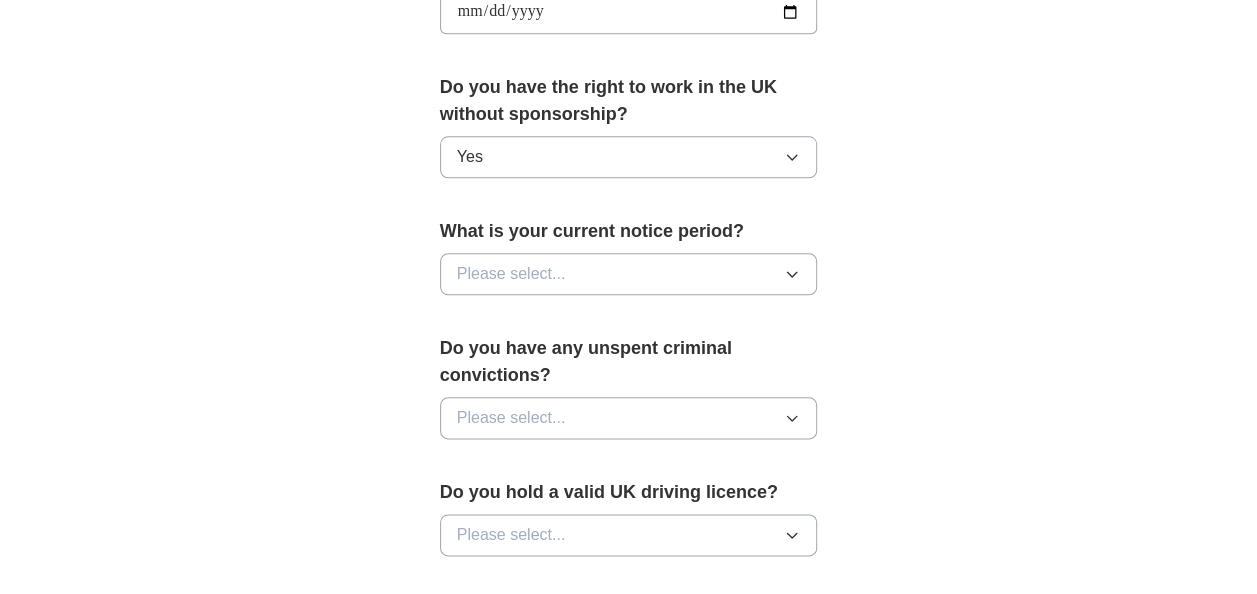 scroll, scrollTop: 1000, scrollLeft: 0, axis: vertical 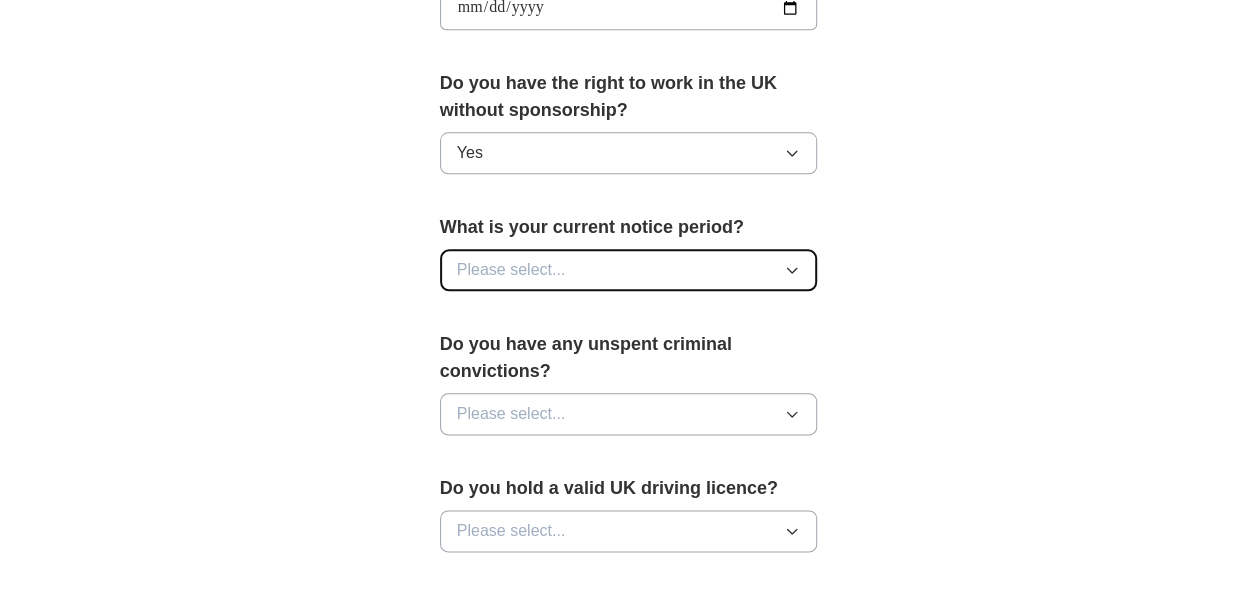 click on "Please select..." at bounding box center (629, 270) 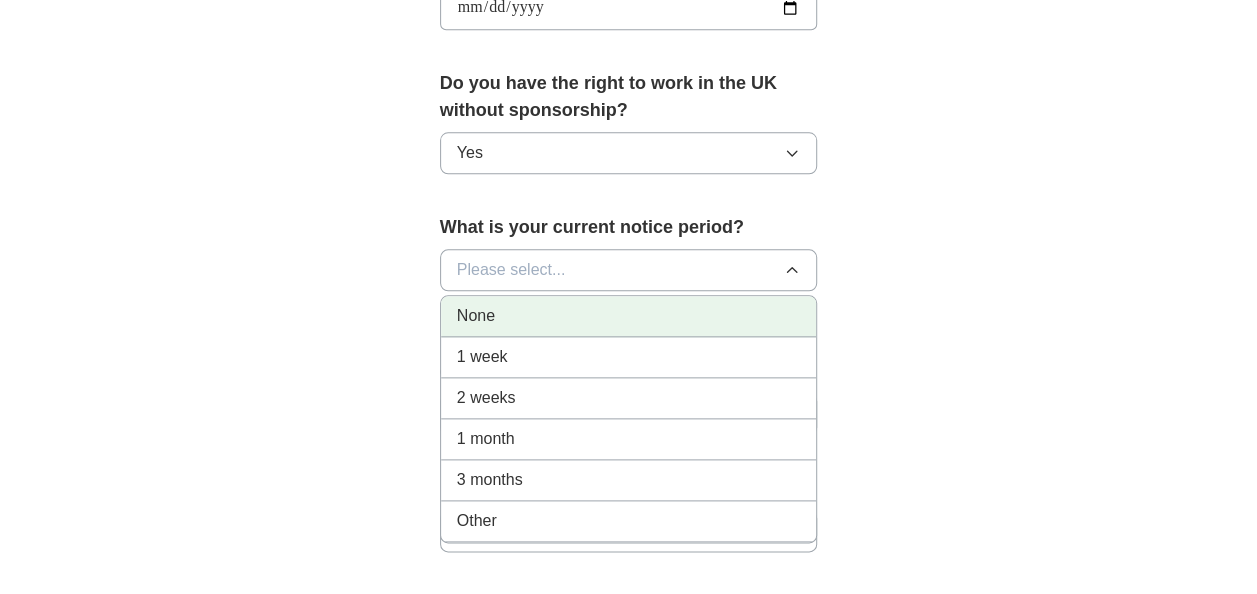 click on "None" at bounding box center [629, 316] 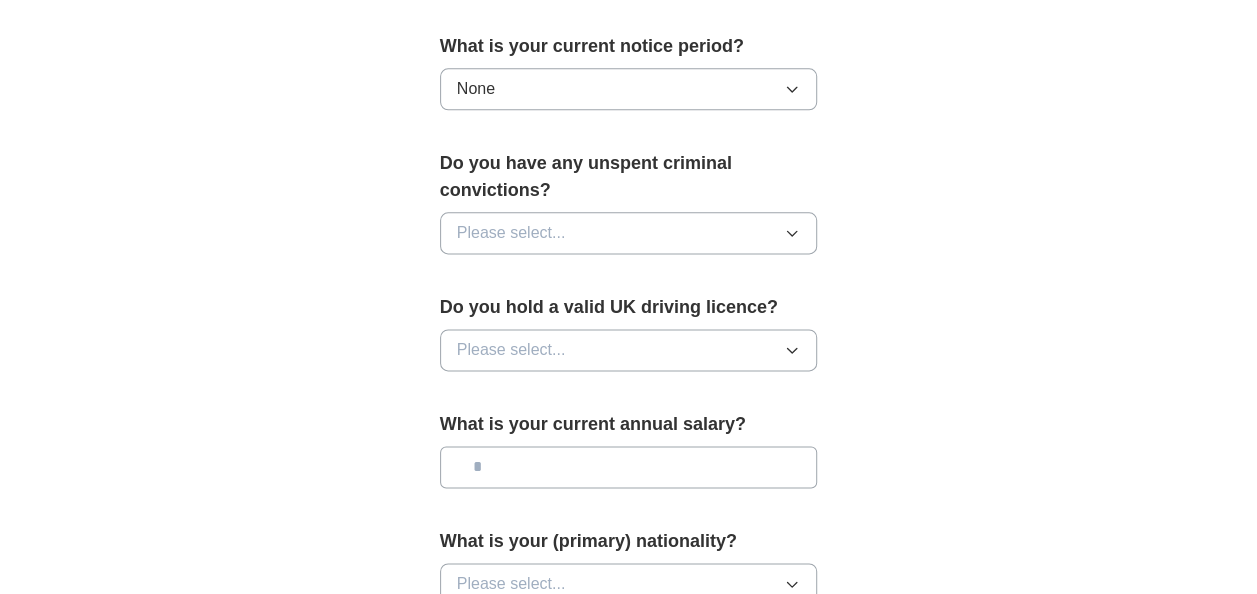 scroll, scrollTop: 1200, scrollLeft: 0, axis: vertical 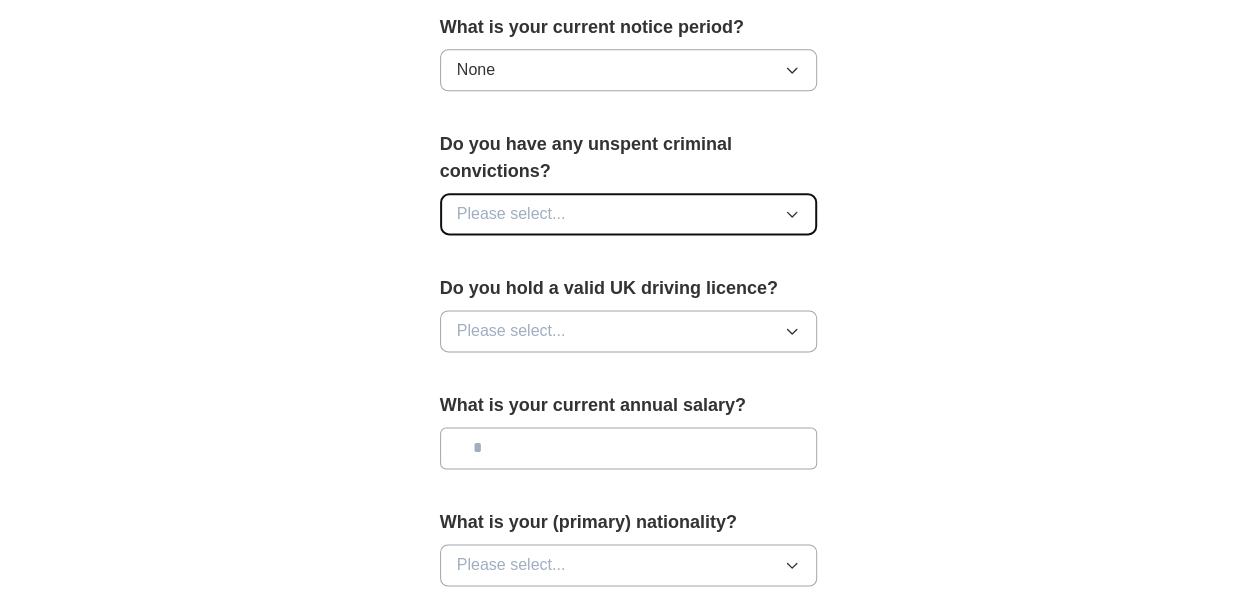 click on "Please select..." at bounding box center [629, 214] 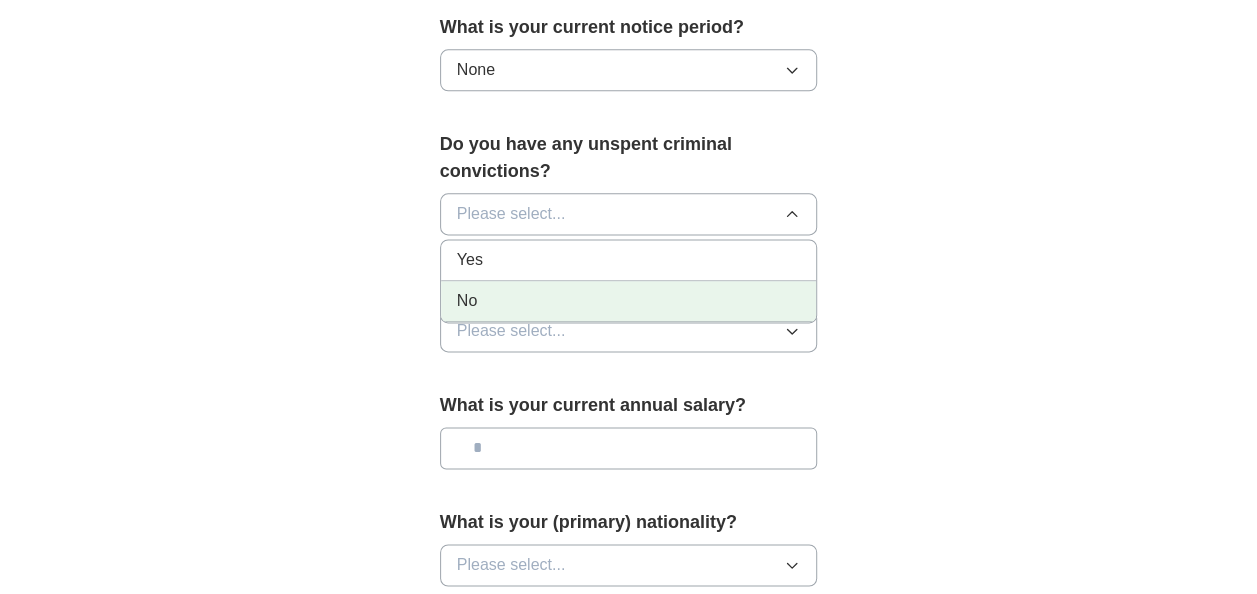 click on "No" at bounding box center (629, 301) 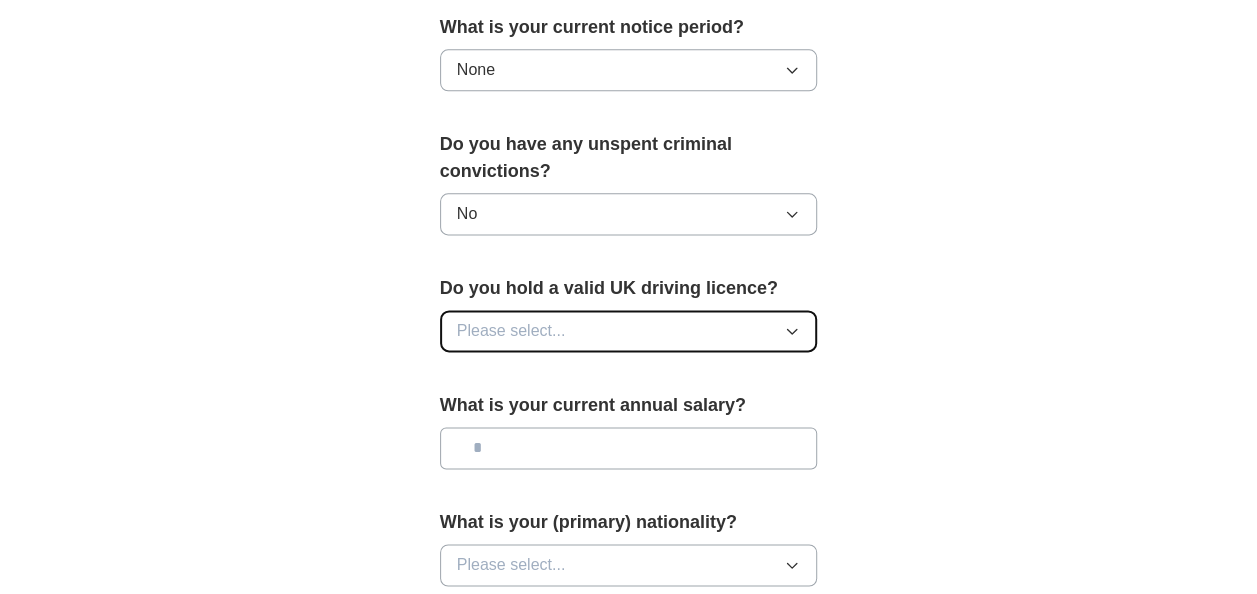 click on "Please select..." at bounding box center (629, 331) 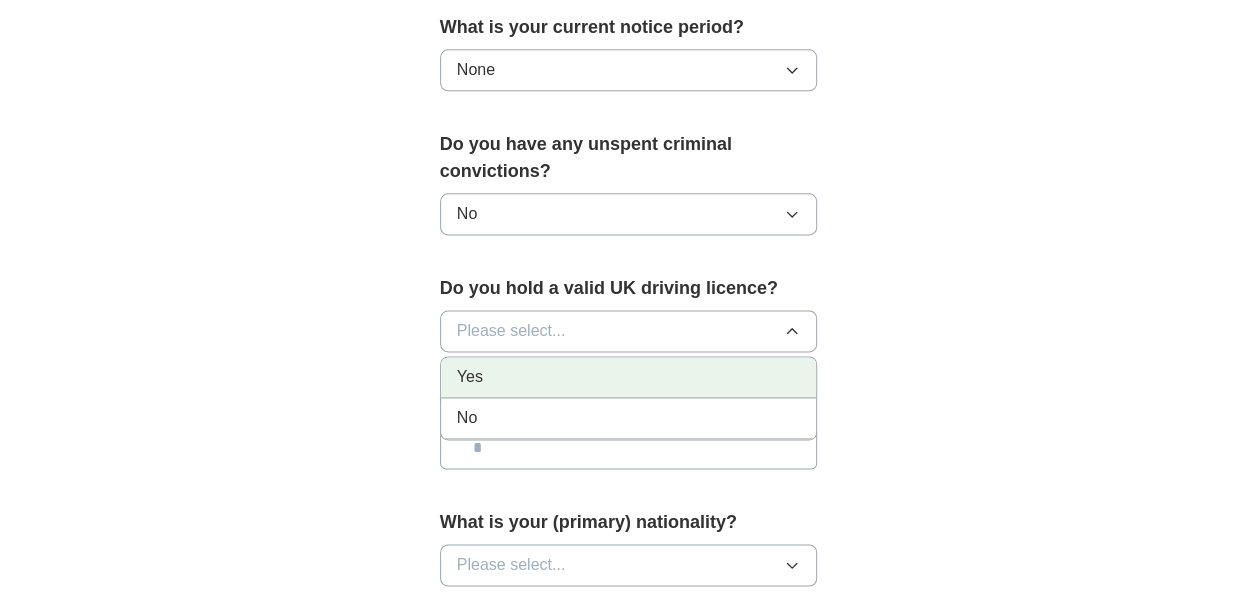 click on "Yes" at bounding box center [629, 377] 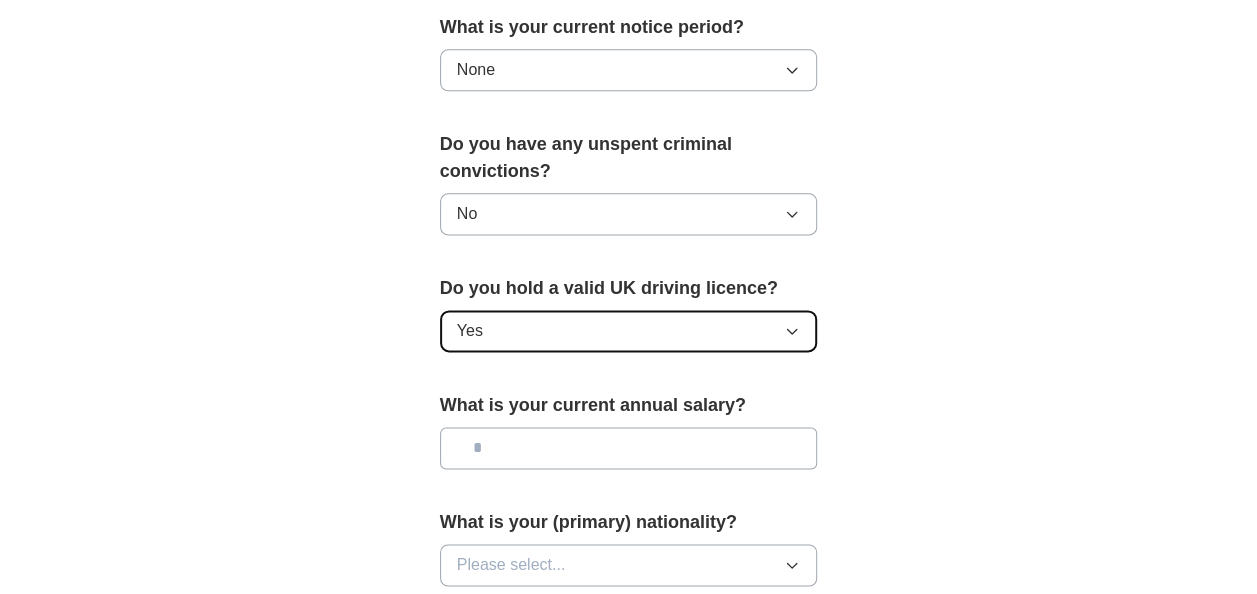 click on "Yes" at bounding box center (629, 331) 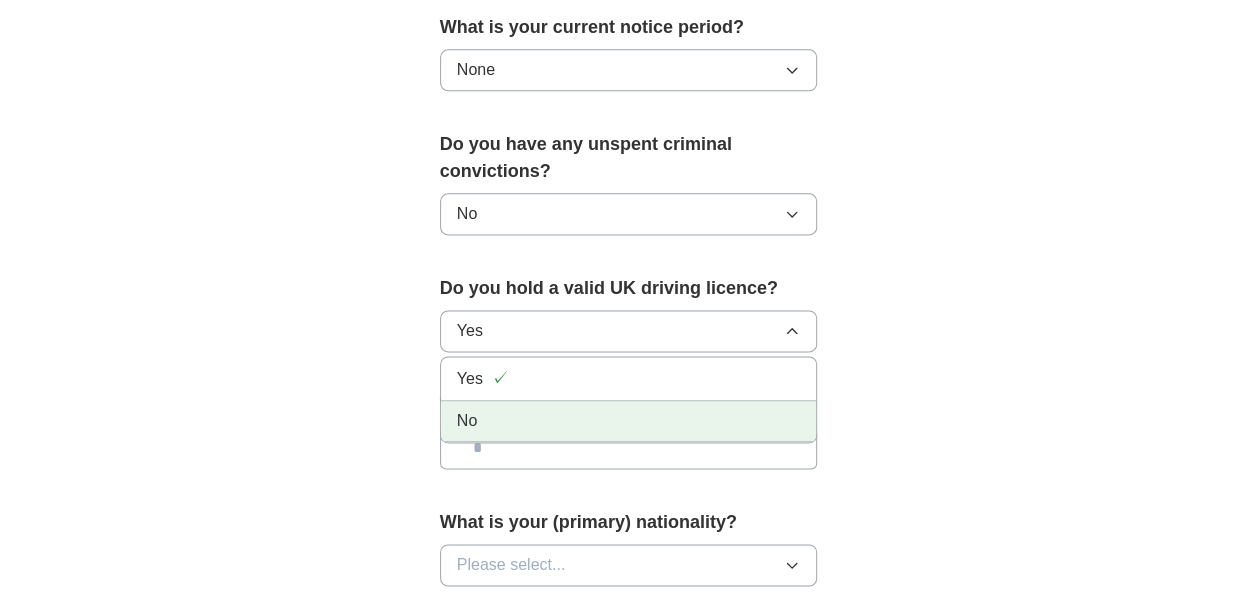 click on "No" at bounding box center [629, 421] 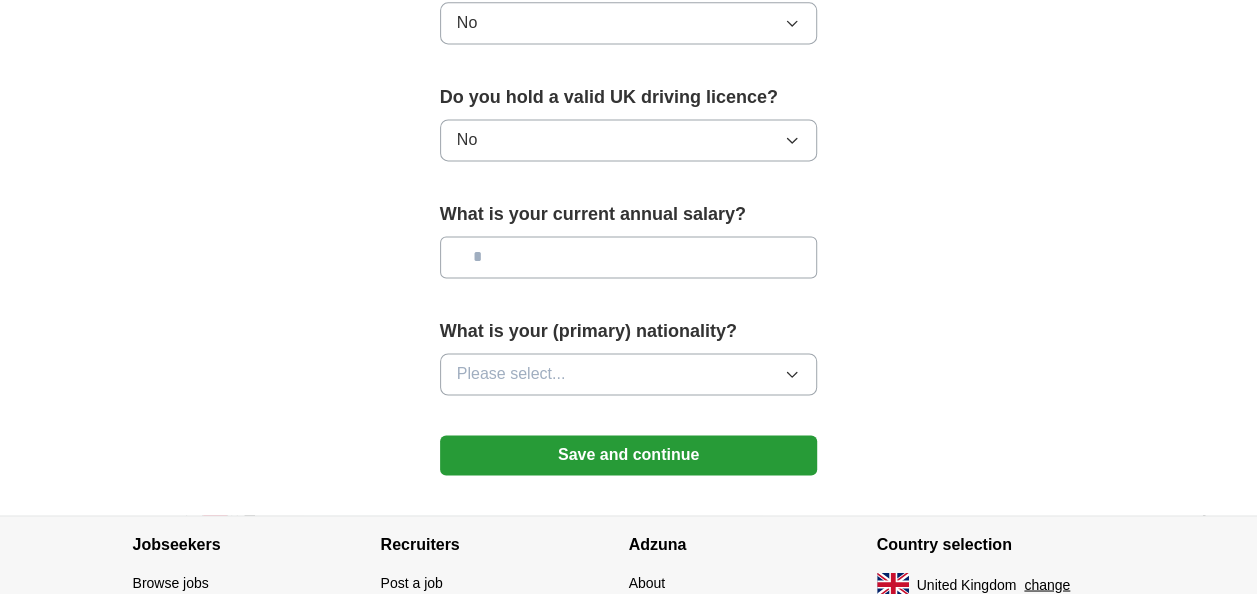 scroll, scrollTop: 1400, scrollLeft: 0, axis: vertical 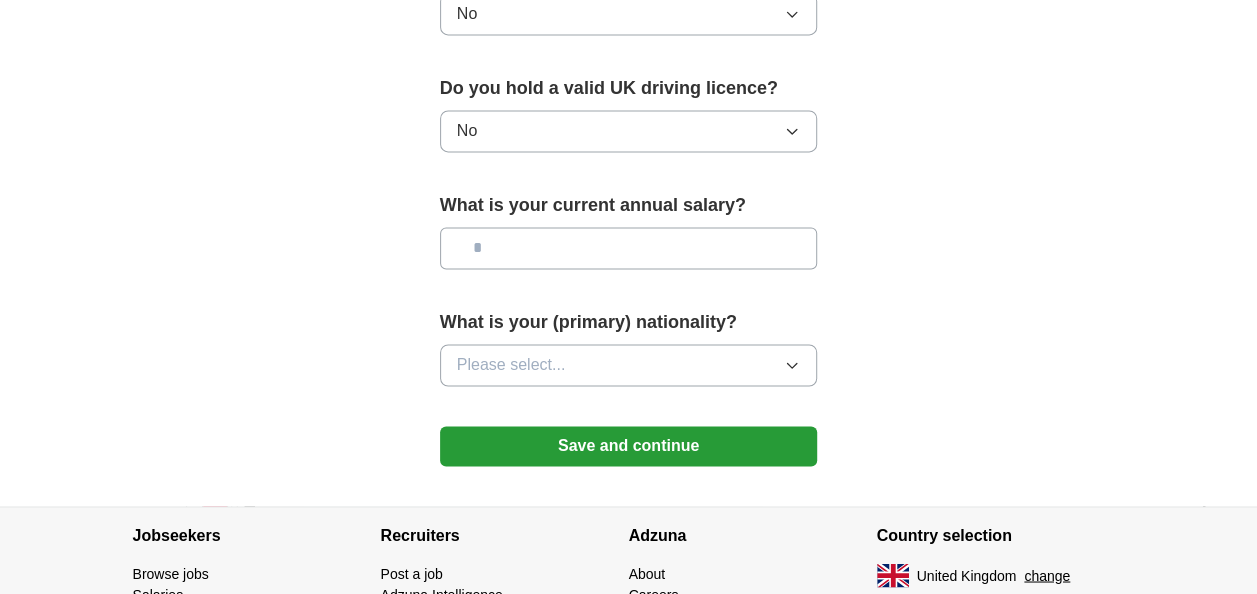 click at bounding box center [629, 248] 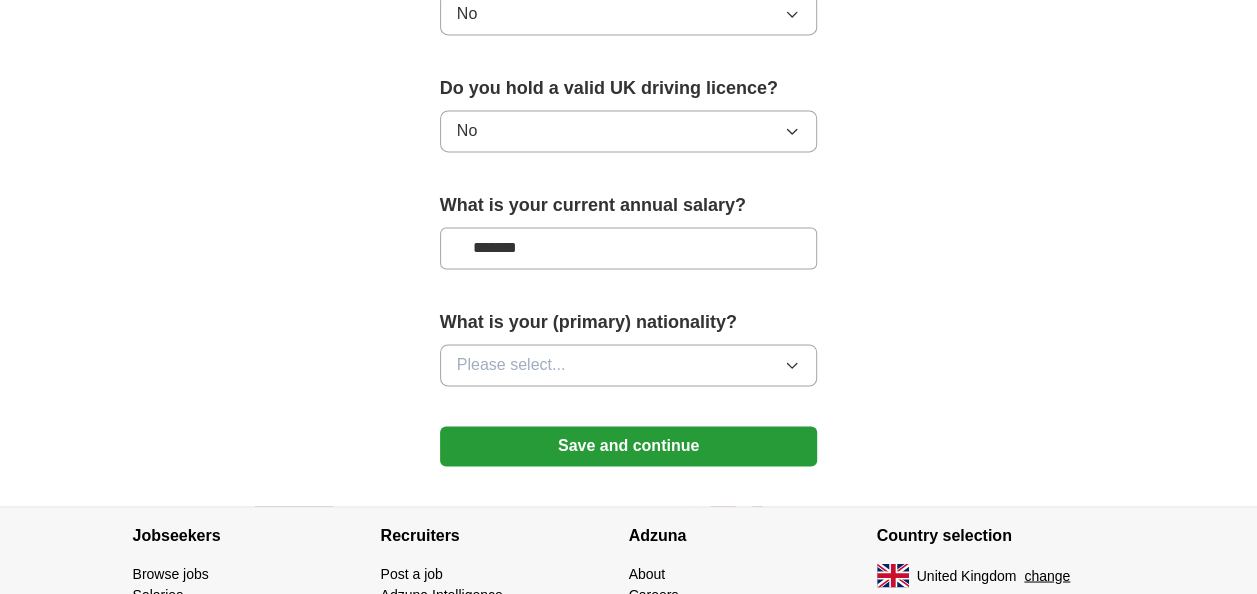type on "*******" 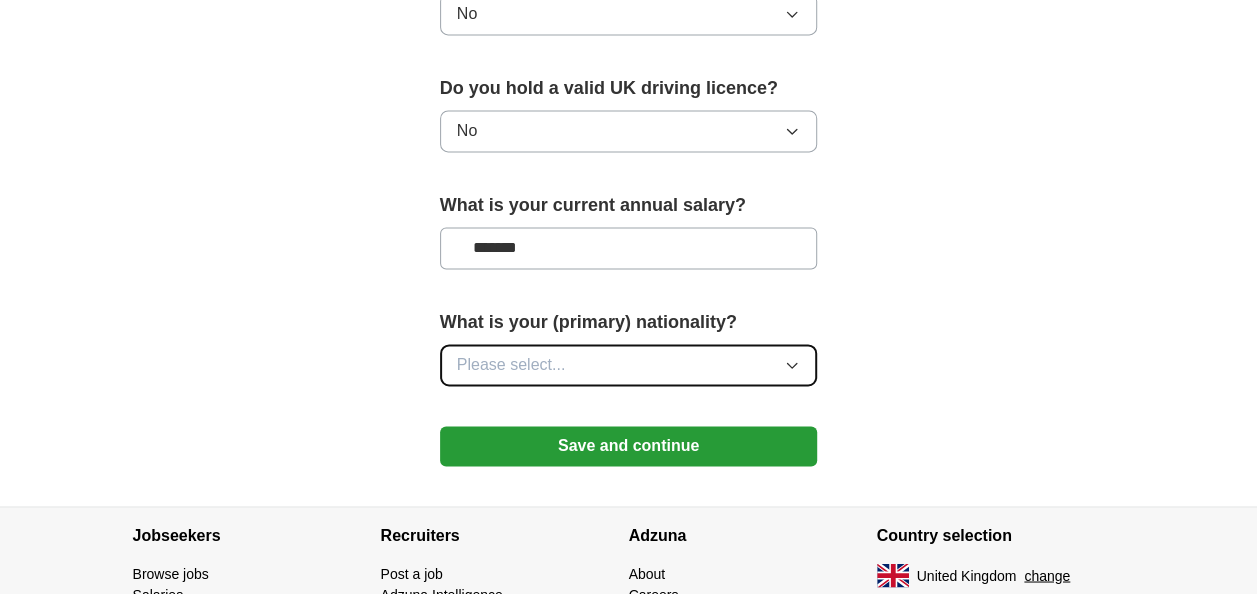 click on "Please select..." at bounding box center [629, 365] 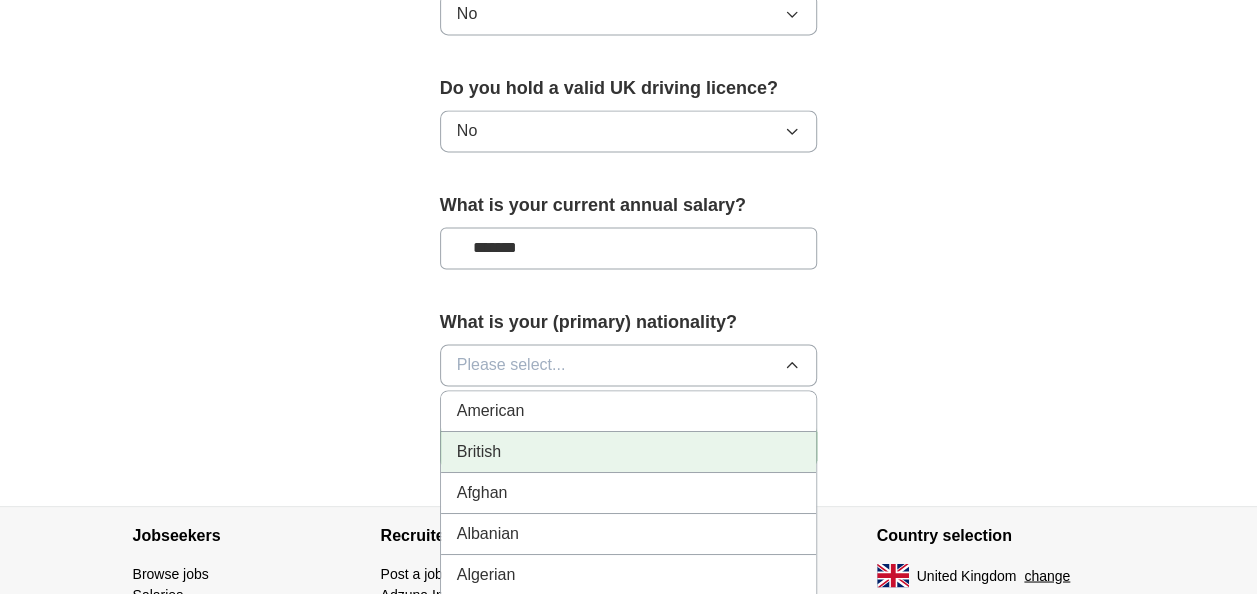 click on "British" at bounding box center (629, 452) 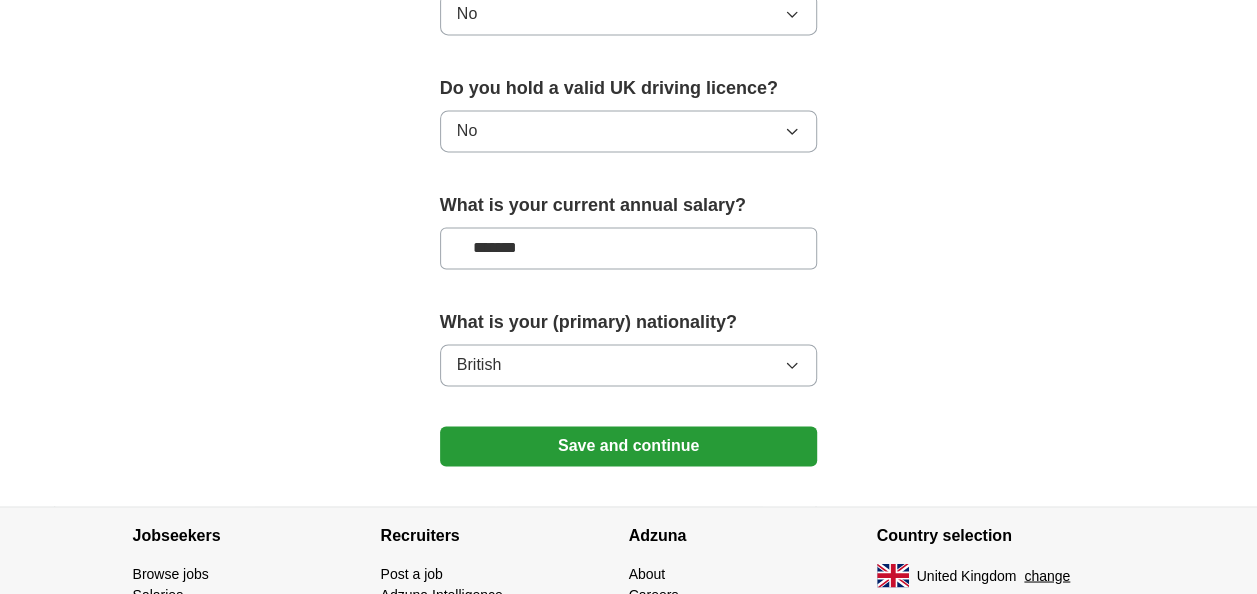 scroll, scrollTop: 1506, scrollLeft: 0, axis: vertical 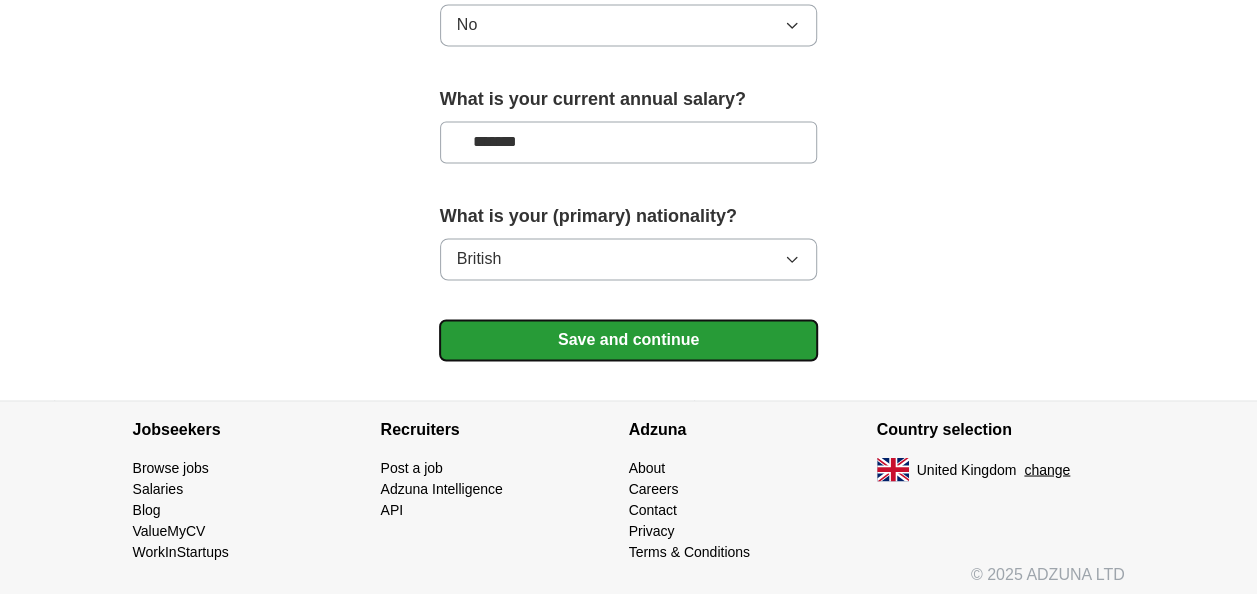 click on "Save and continue" at bounding box center (629, 340) 